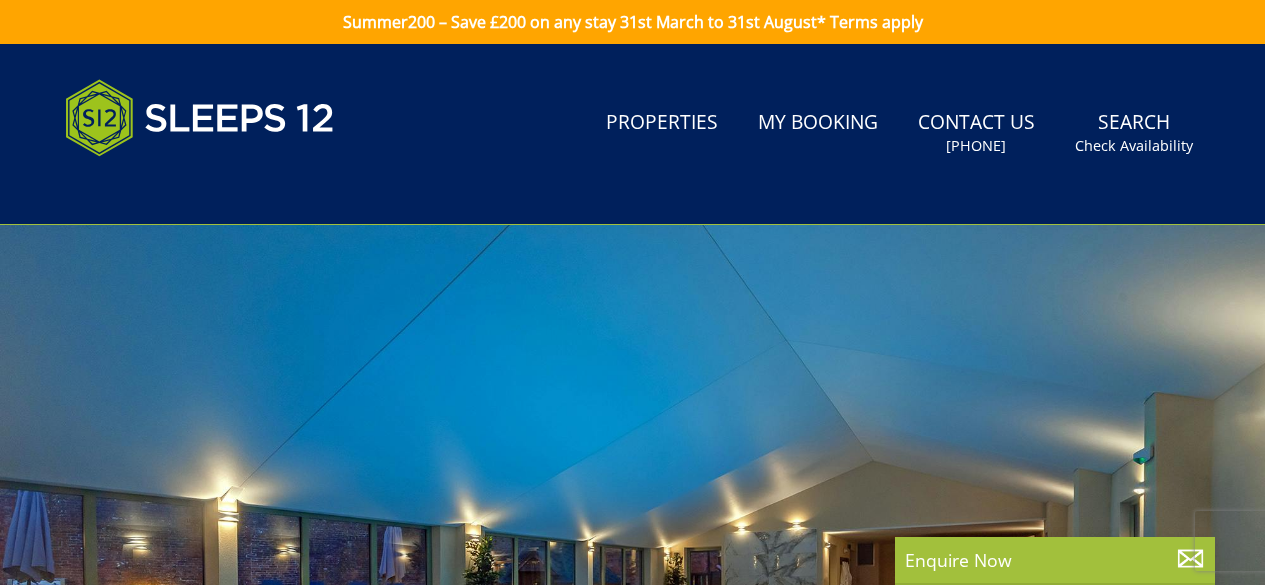 scroll, scrollTop: 0, scrollLeft: 0, axis: both 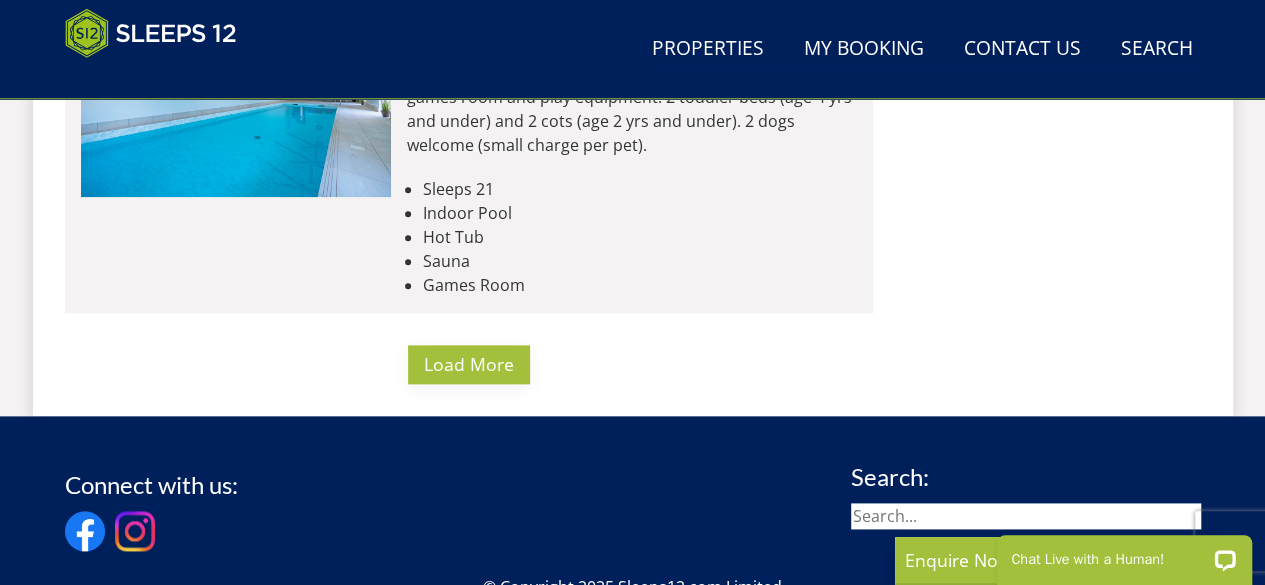 click on "Load More" at bounding box center (469, 364) 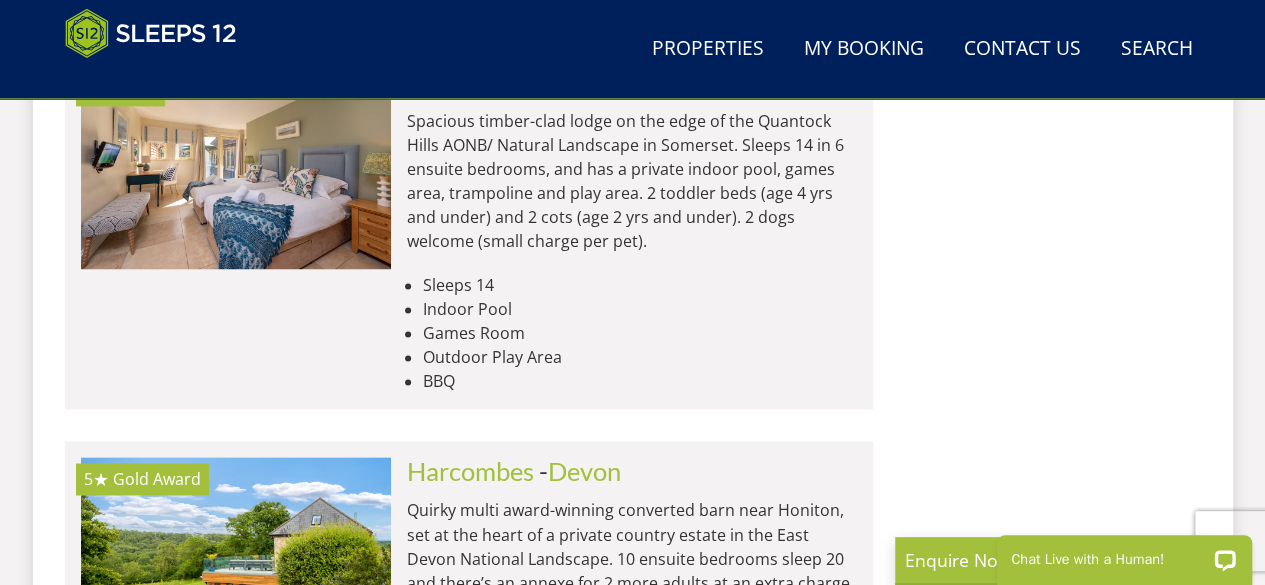 scroll, scrollTop: 9100, scrollLeft: 0, axis: vertical 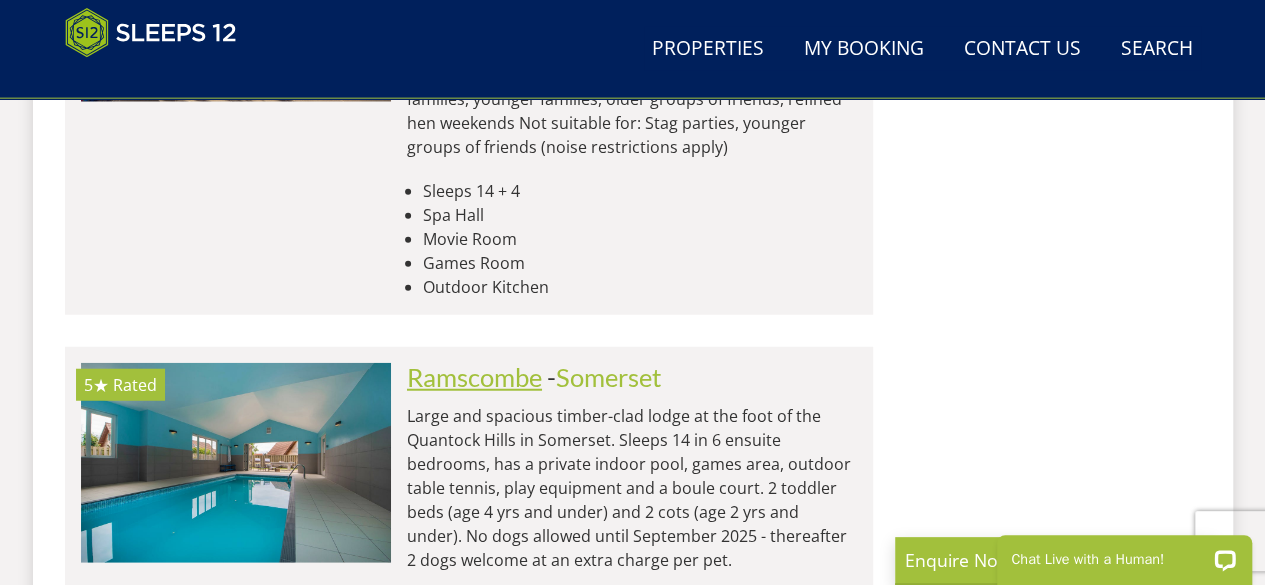 click on "Ramscombe" at bounding box center (474, 377) 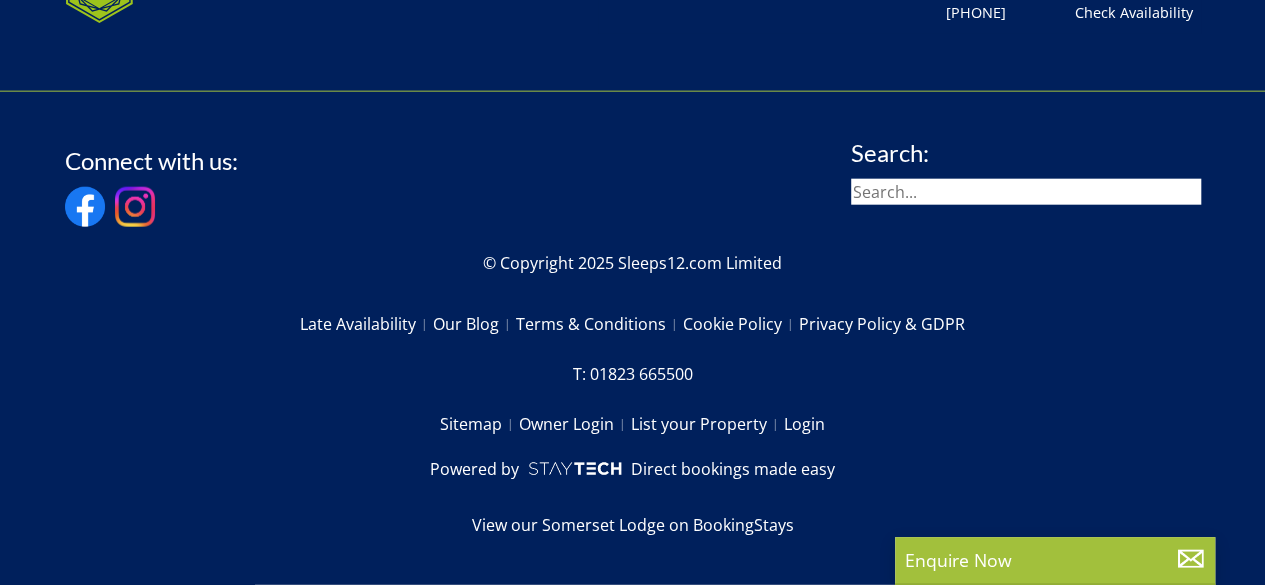 scroll, scrollTop: 0, scrollLeft: 0, axis: both 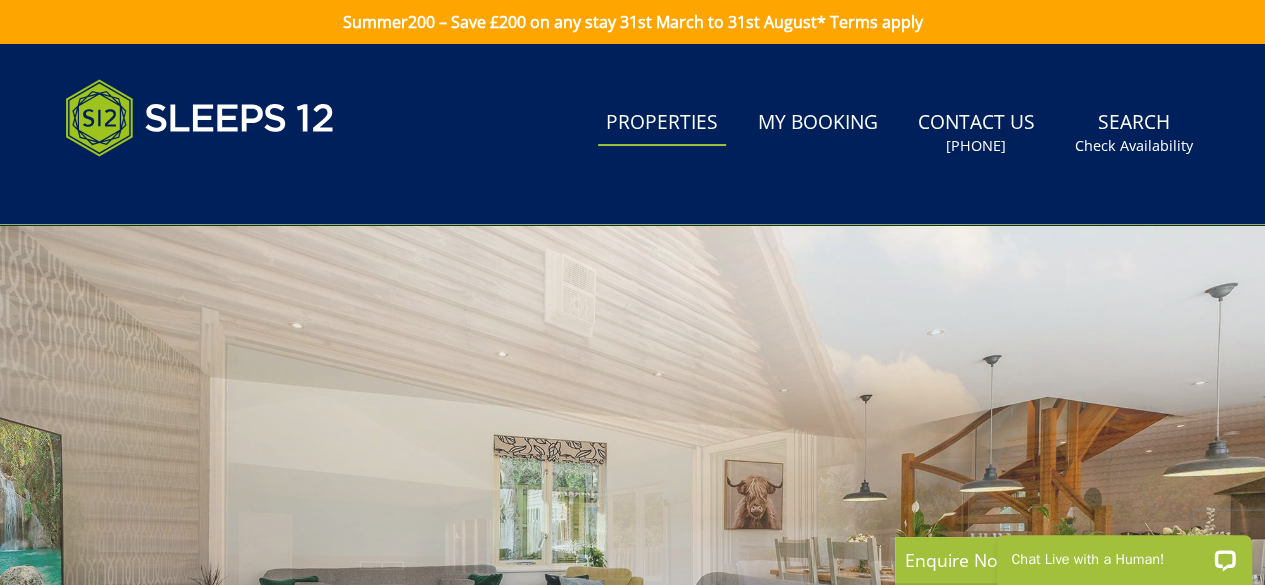 click on "Properties" at bounding box center [662, 123] 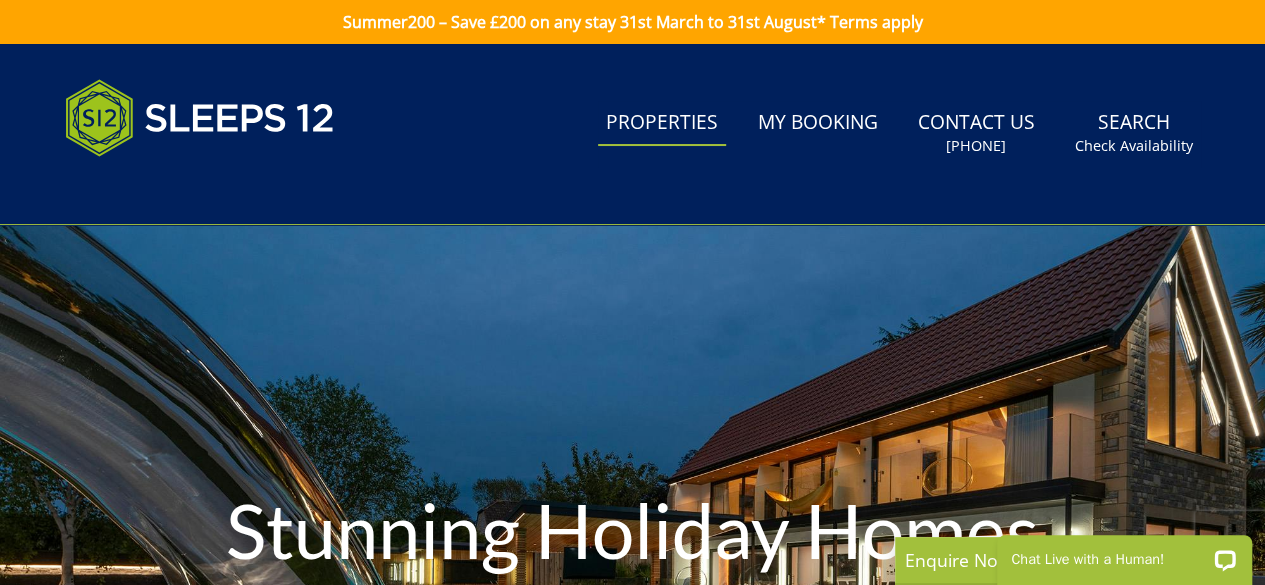 scroll, scrollTop: 0, scrollLeft: 0, axis: both 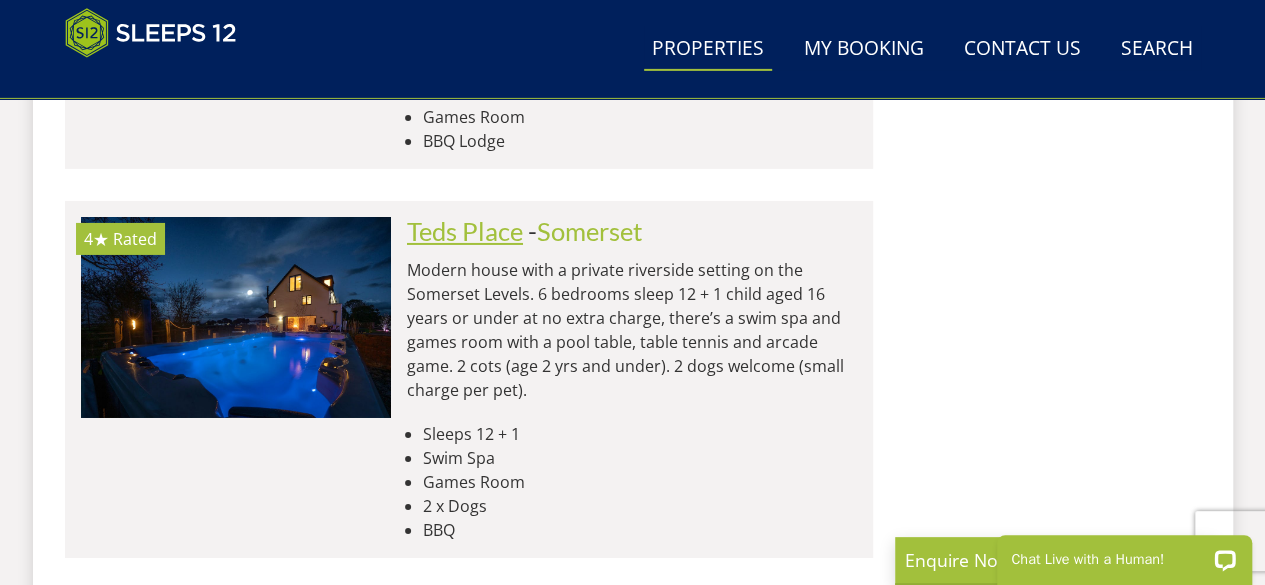 click on "Teds Place" at bounding box center (465, 231) 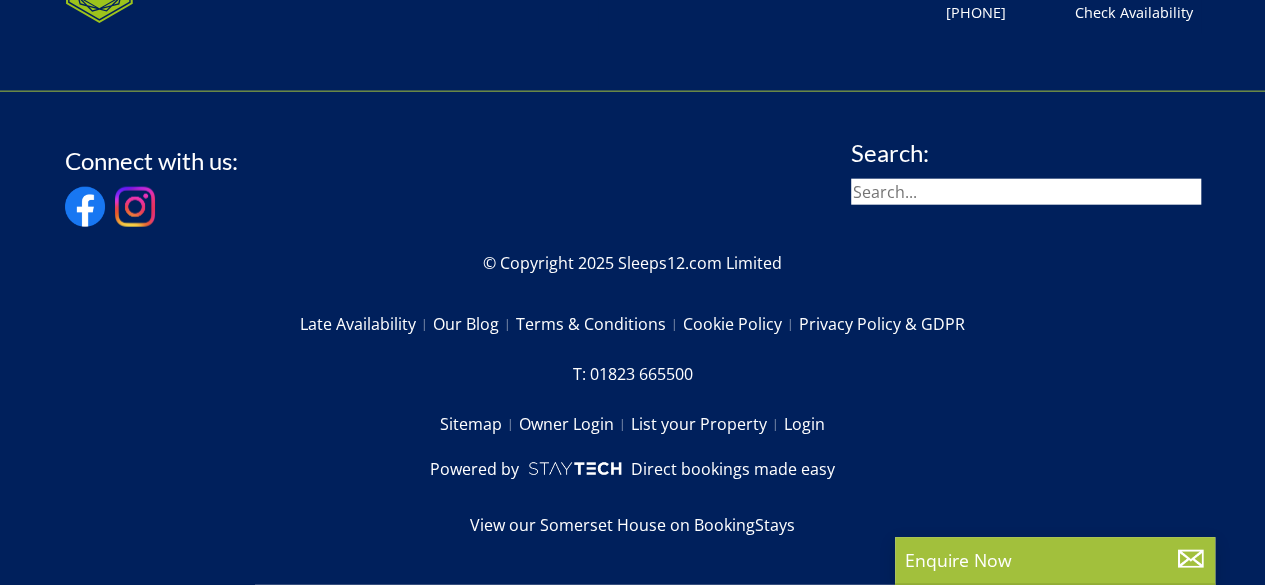 scroll, scrollTop: 0, scrollLeft: 0, axis: both 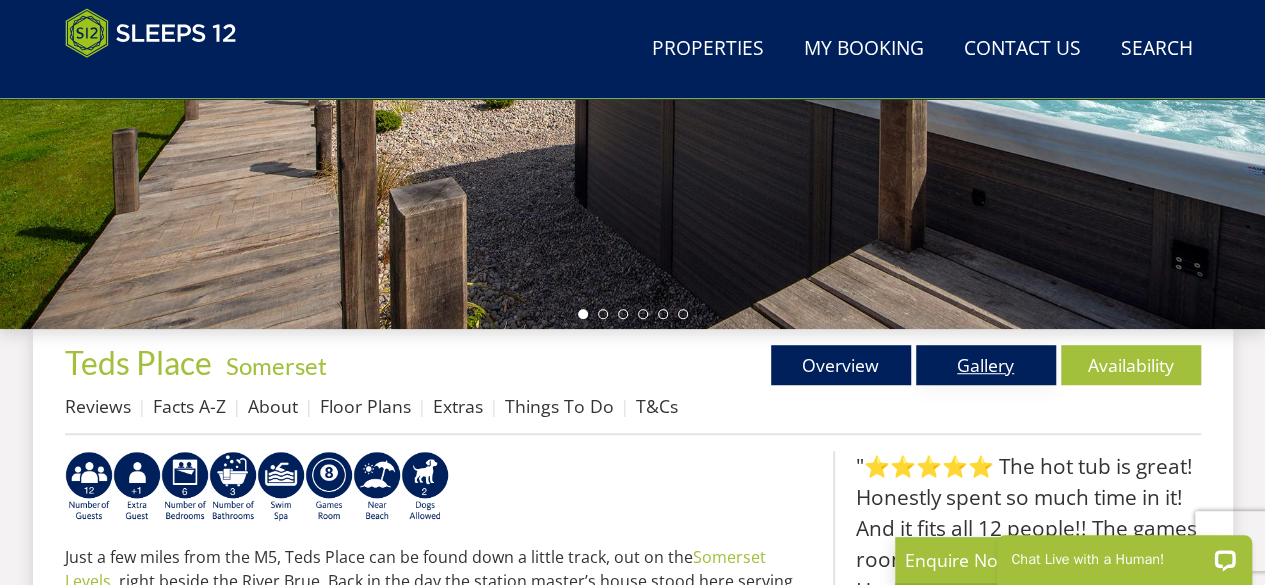 click on "Gallery" at bounding box center (986, 365) 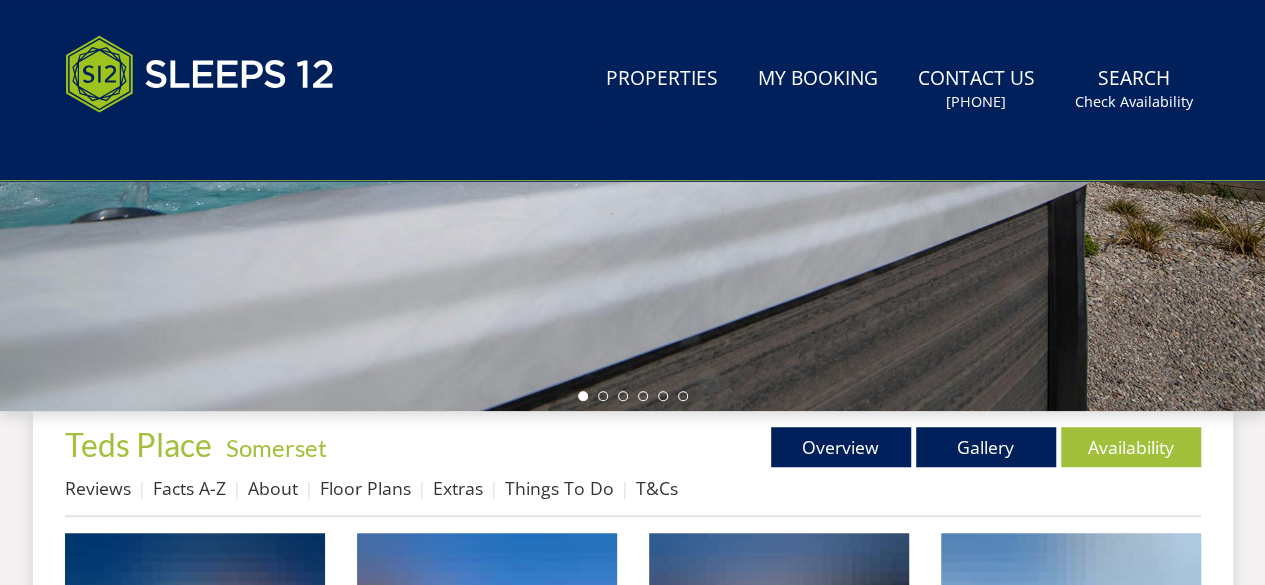 scroll, scrollTop: 0, scrollLeft: 0, axis: both 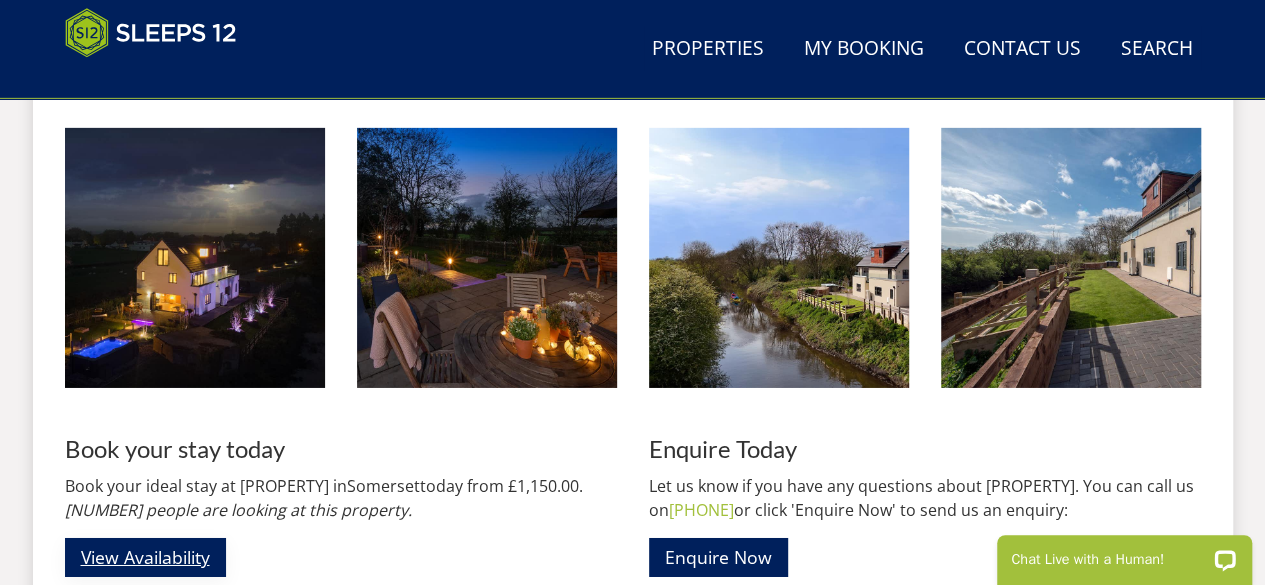 click on "View Availability" at bounding box center [145, 557] 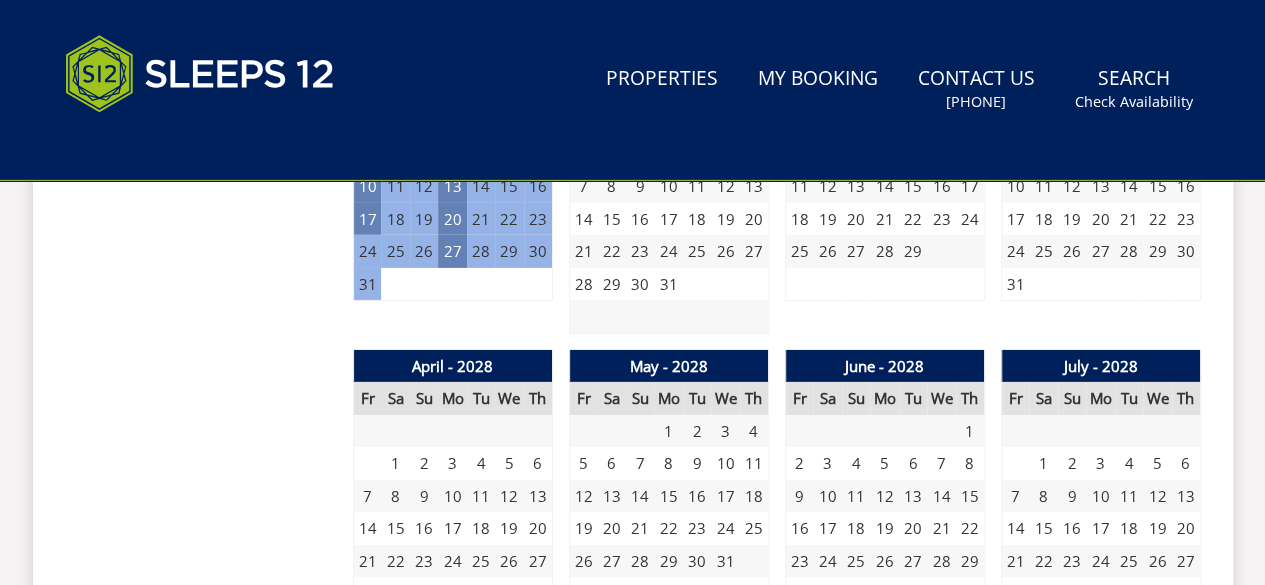 scroll, scrollTop: 0, scrollLeft: 0, axis: both 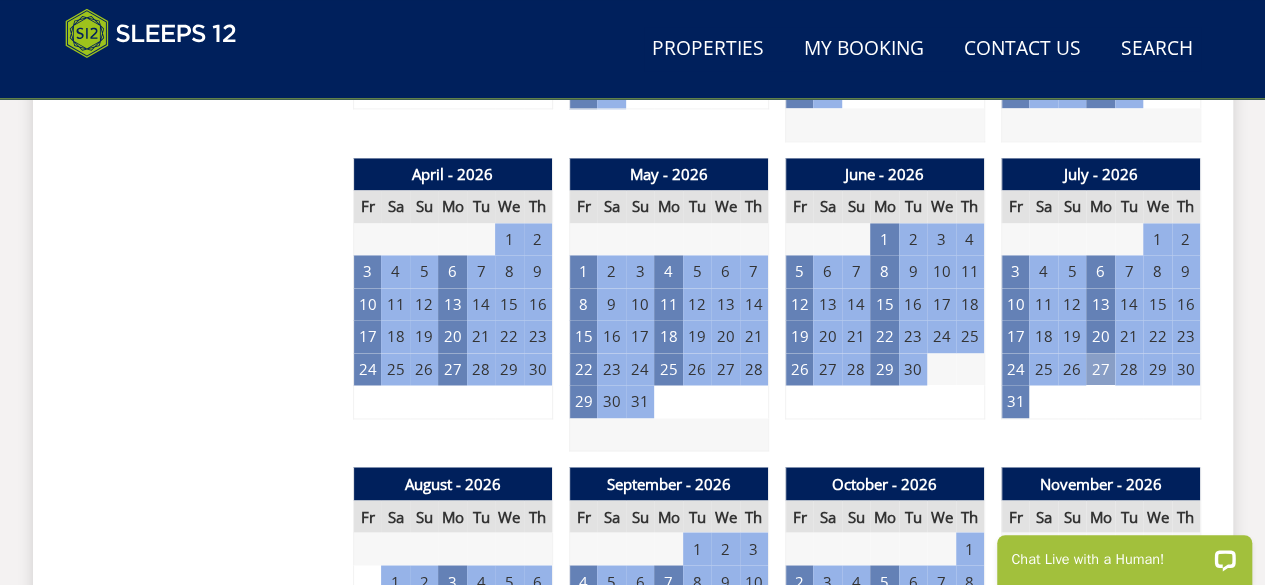 click on "27" at bounding box center (1100, 369) 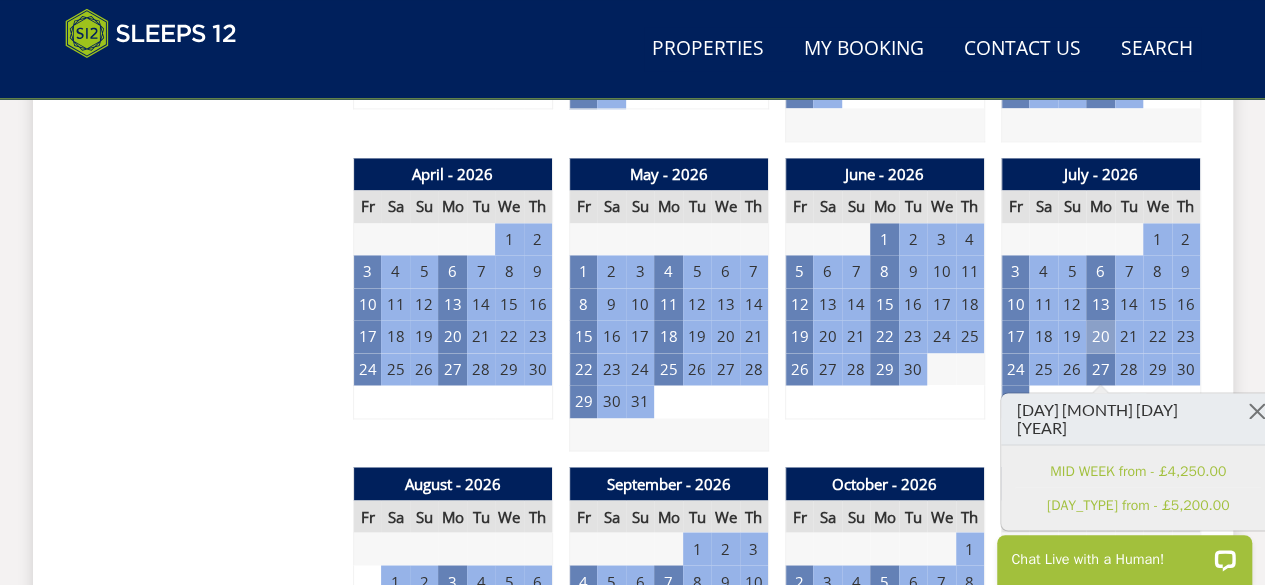 click on "20" at bounding box center [1100, 336] 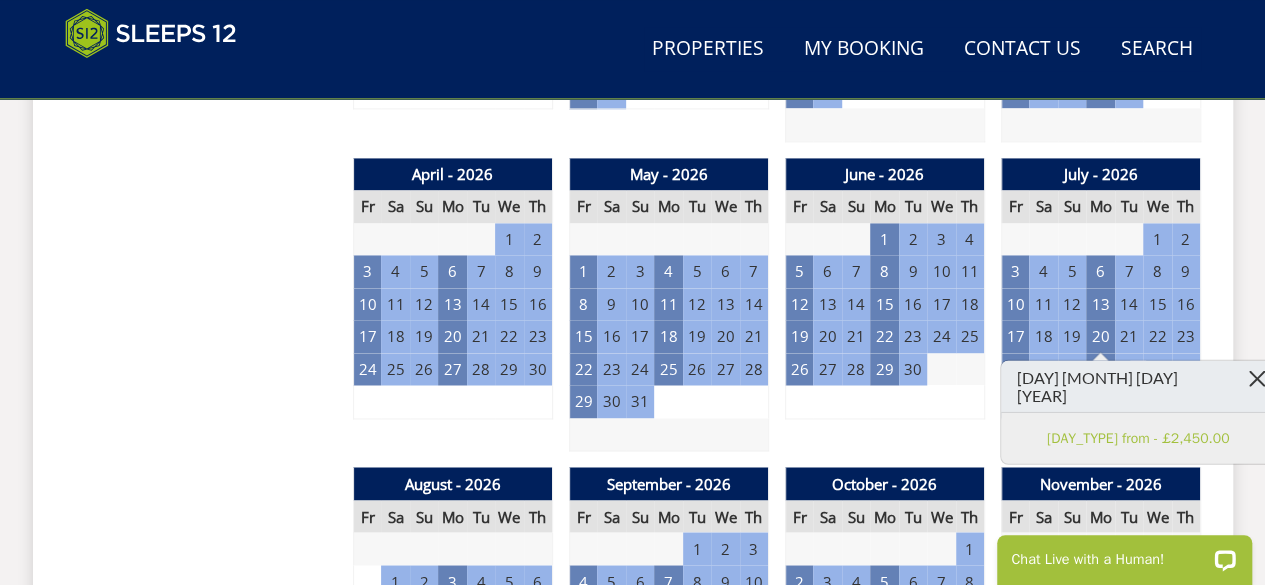 click at bounding box center (1257, 377) 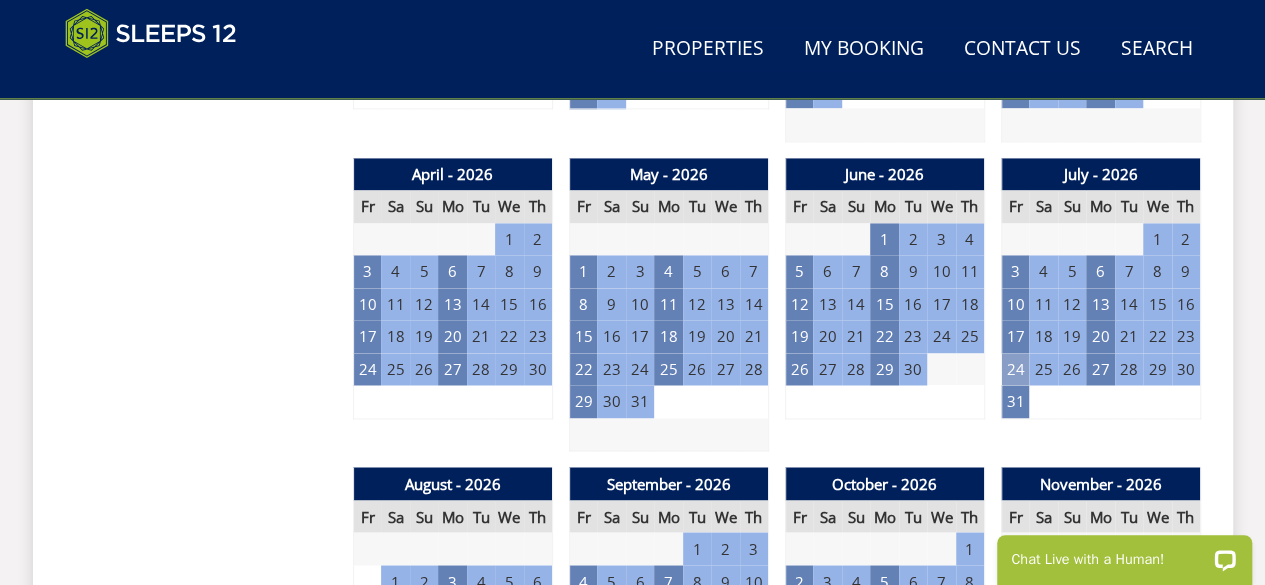 click on "24" at bounding box center (1015, 369) 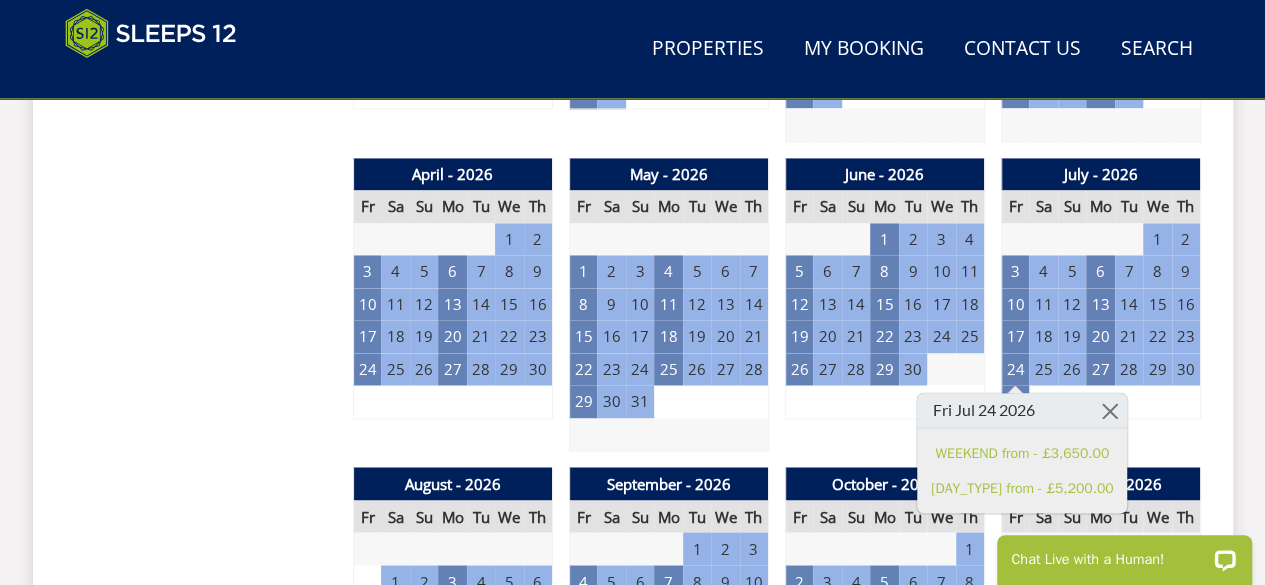click on "Properties
[PROPERTY]
-  [LOCATION]
Overview
Gallery
Availability
Reviews
Facts A-Z
About
Floor Plans
Extras
Things To Do
T&Cs
Prices and Availability
You can browse the calendar to find an available start date for your stay by clicking on a start date or by entering your Arrival & Departure dates below.
Search for a Stay
Search
Check-In / Check-Out
16:00 / 10:00
Key
Available Start Date
Available
Booked" at bounding box center (633, 1001) 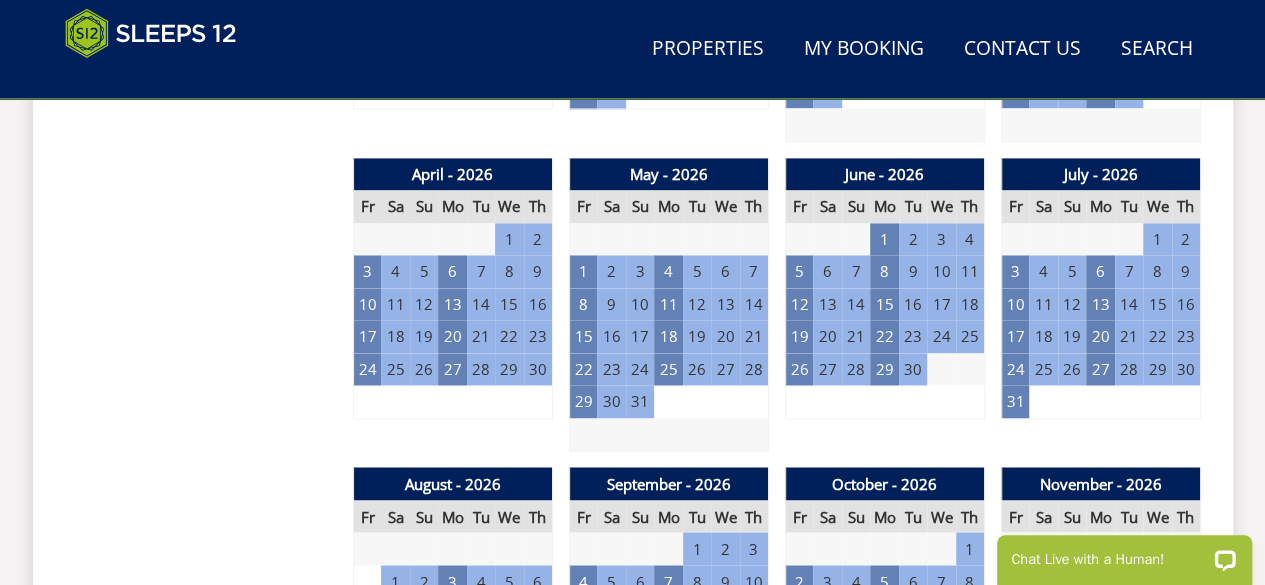 scroll, scrollTop: 1938, scrollLeft: 0, axis: vertical 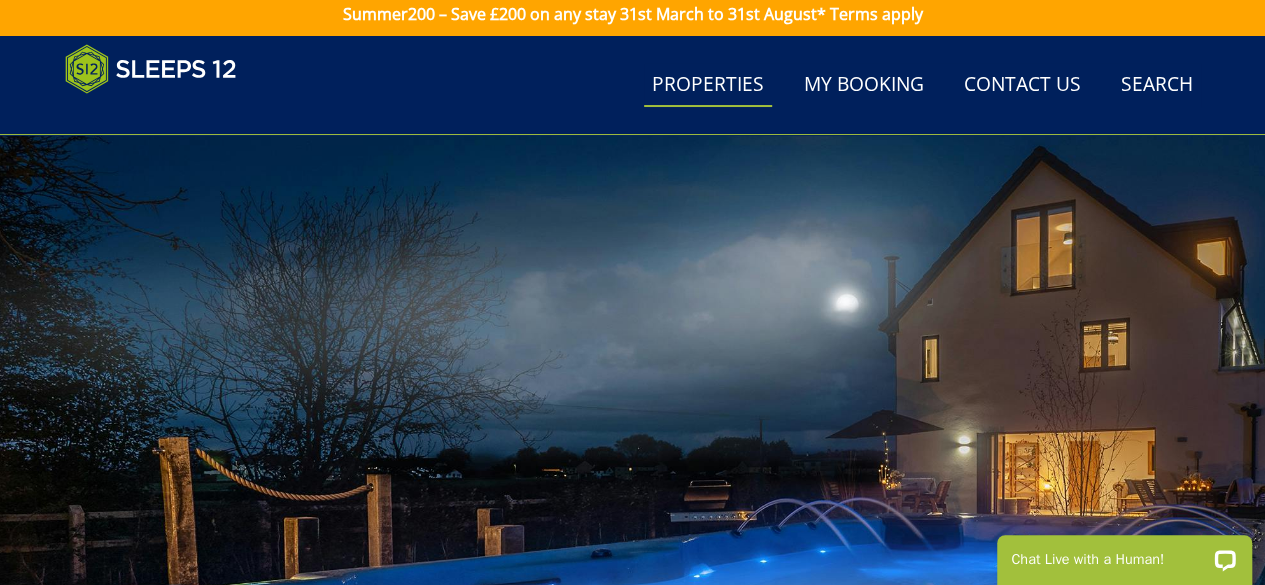 click on "Properties" at bounding box center [708, 85] 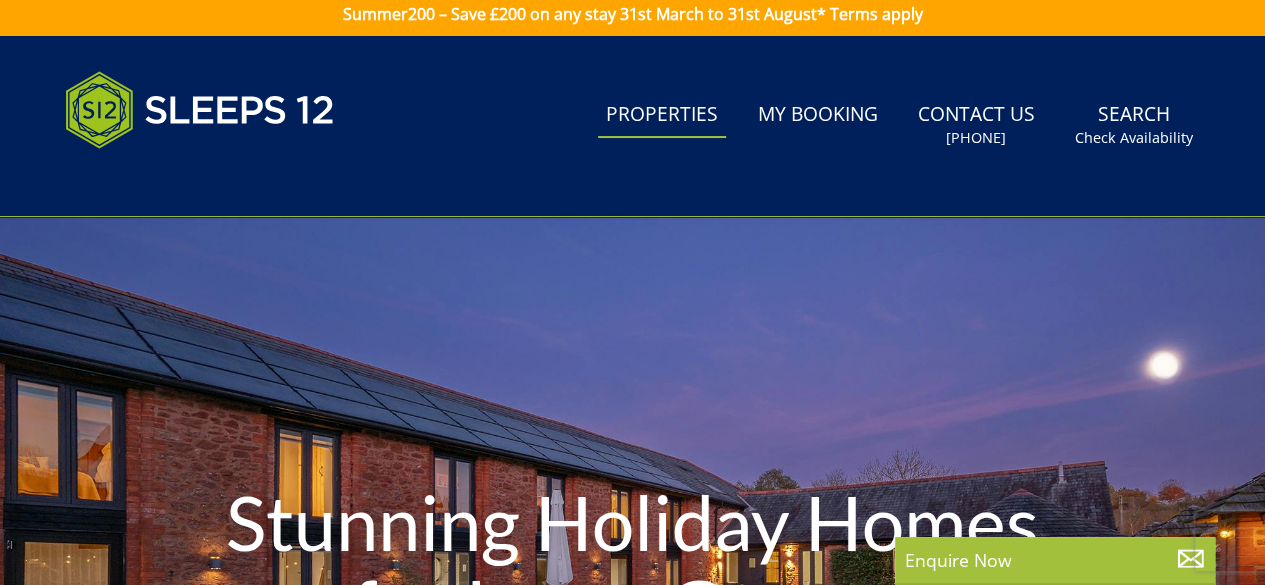 scroll, scrollTop: 0, scrollLeft: 0, axis: both 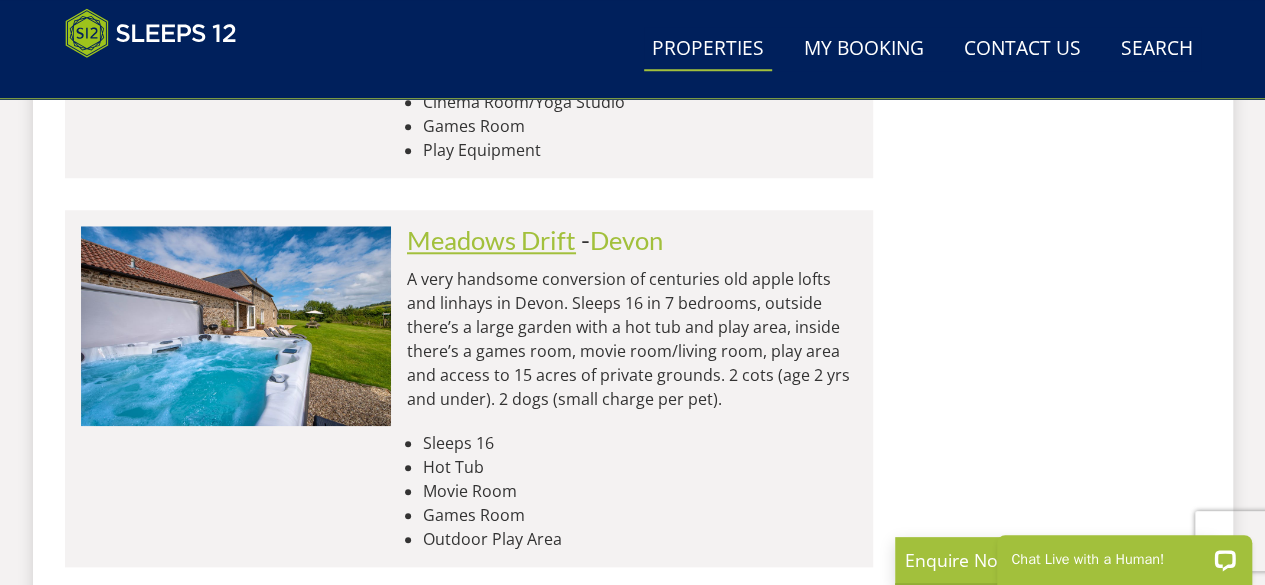 click on "Meadows Drift" at bounding box center (491, 240) 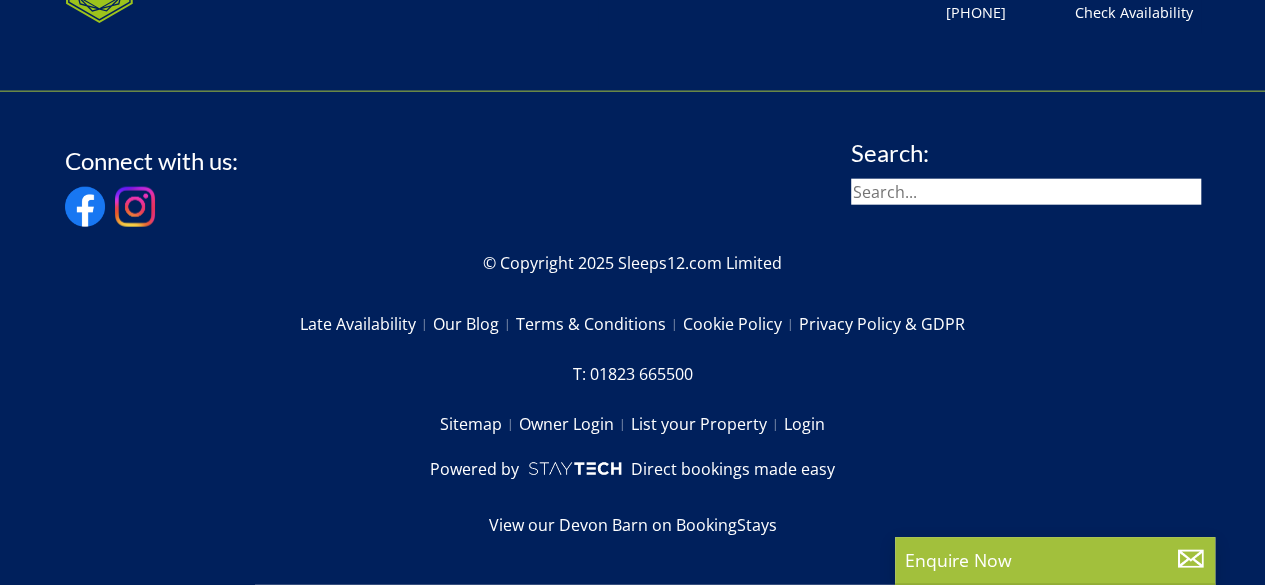 scroll, scrollTop: 0, scrollLeft: 0, axis: both 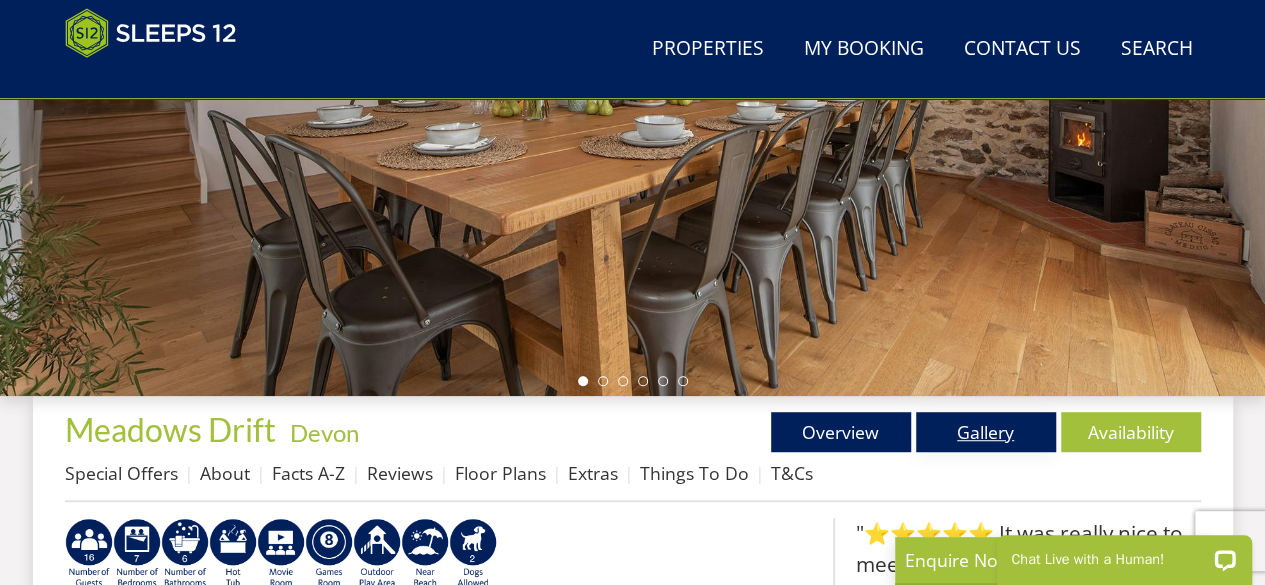 click on "Gallery" at bounding box center (986, 432) 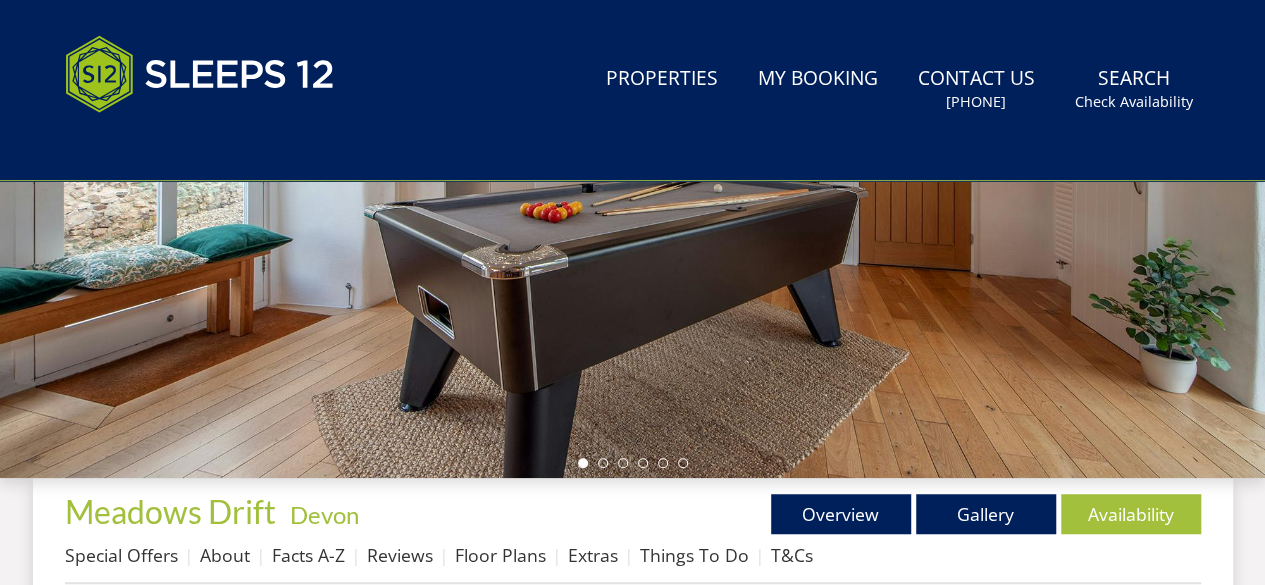 scroll, scrollTop: 0, scrollLeft: 0, axis: both 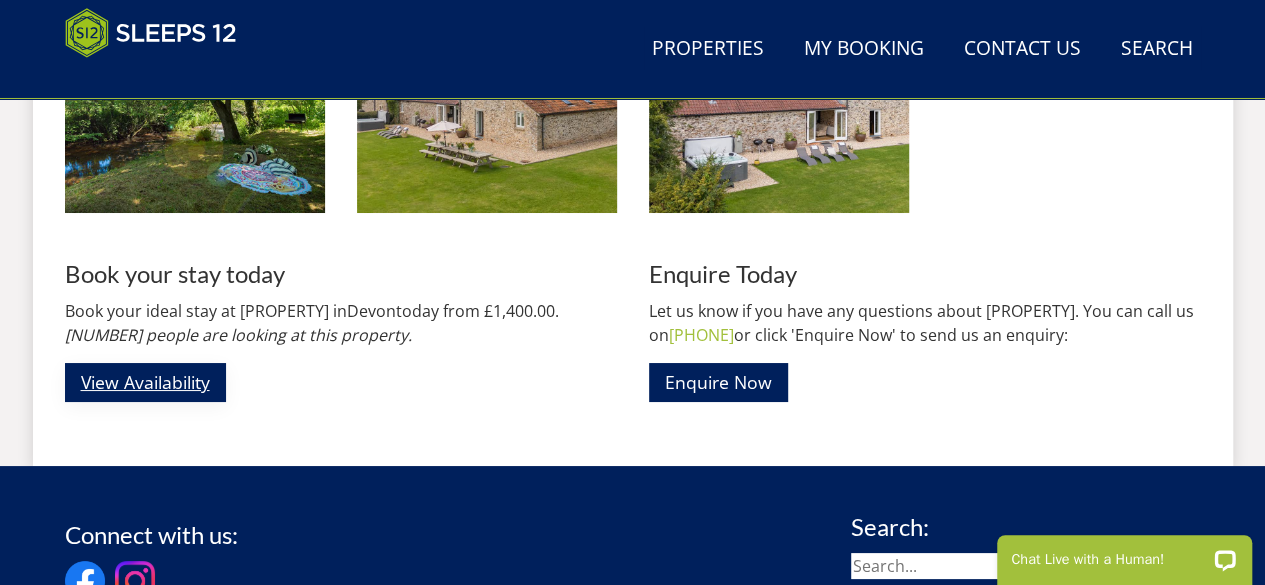 click on "View Availability" at bounding box center [145, 382] 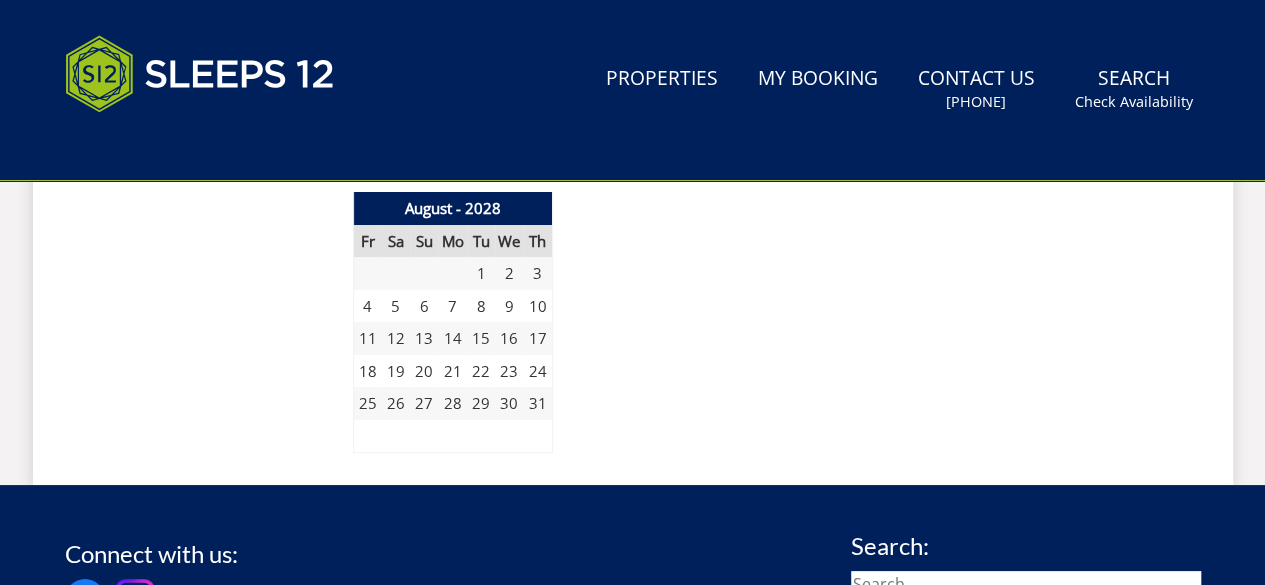 scroll, scrollTop: 0, scrollLeft: 0, axis: both 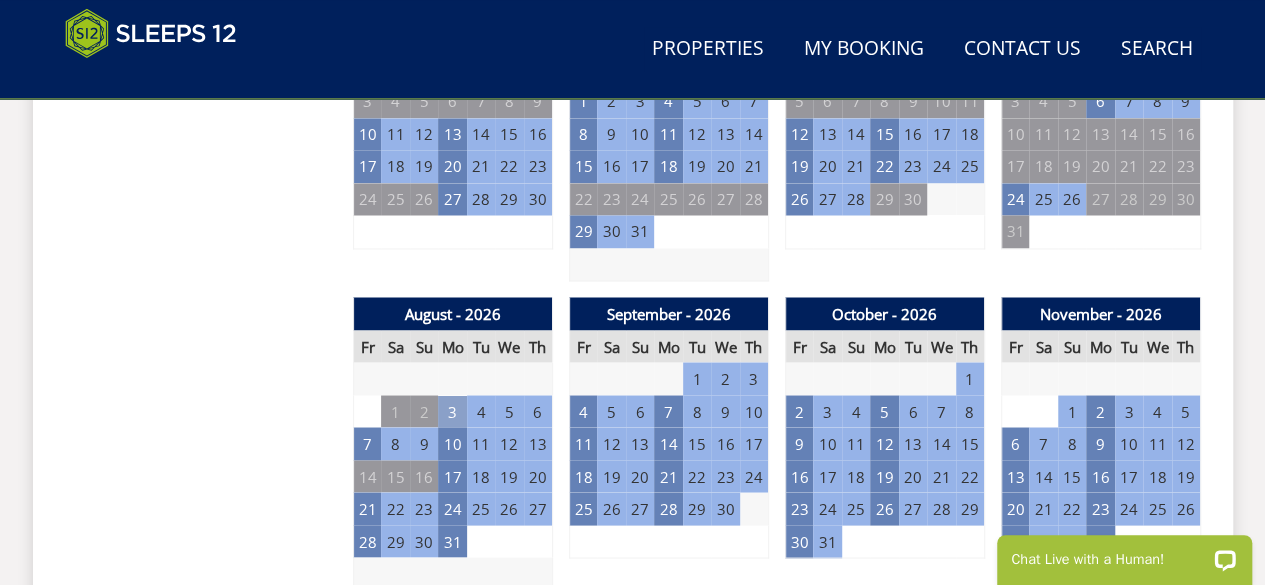 click on "3" at bounding box center [452, 411] 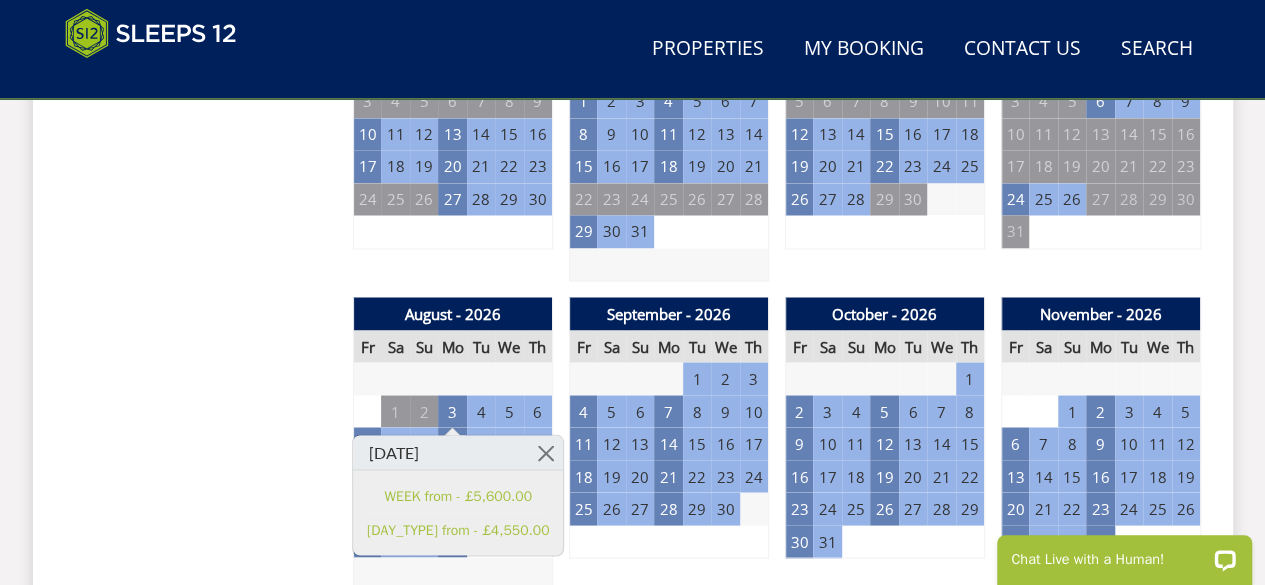scroll, scrollTop: 1603, scrollLeft: 0, axis: vertical 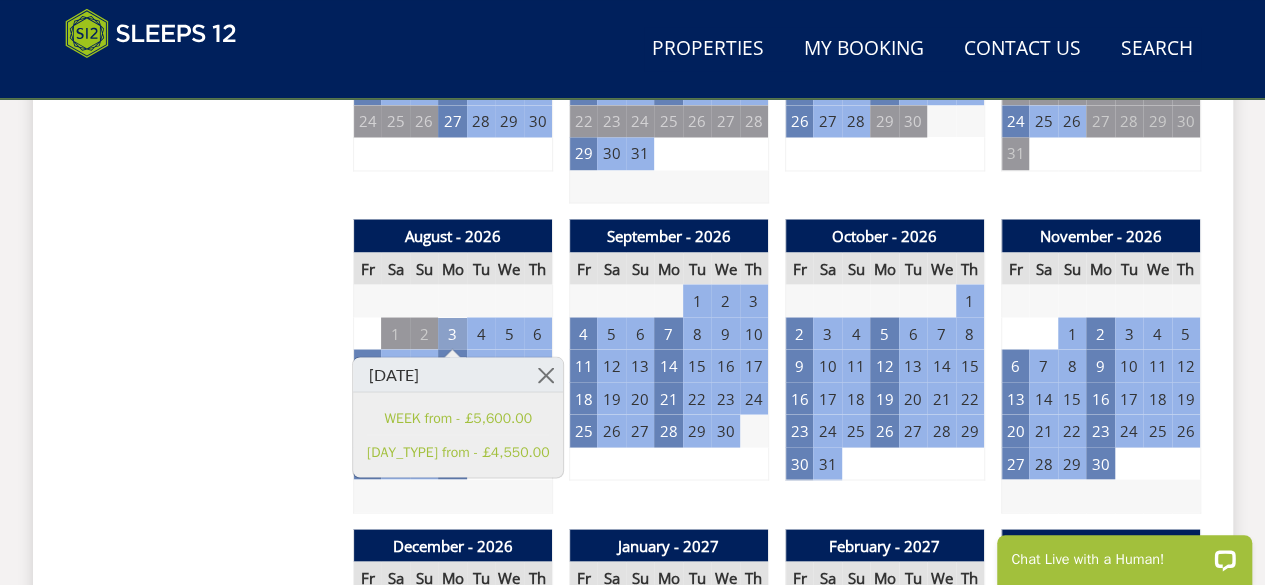 click on "3" at bounding box center (452, 333) 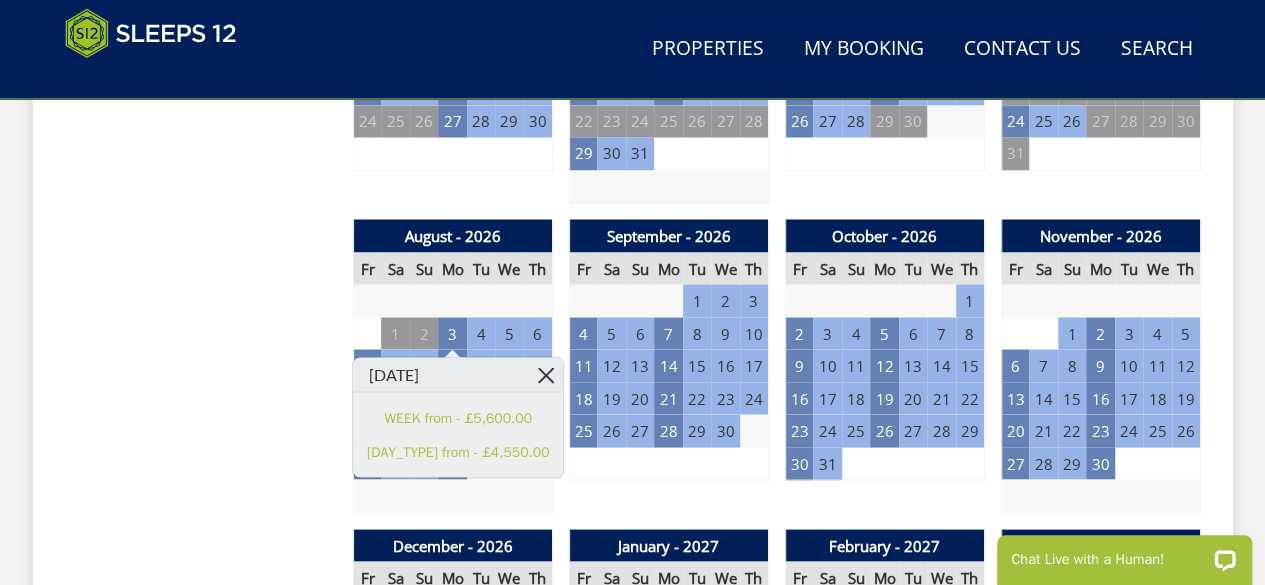 click at bounding box center [545, 374] 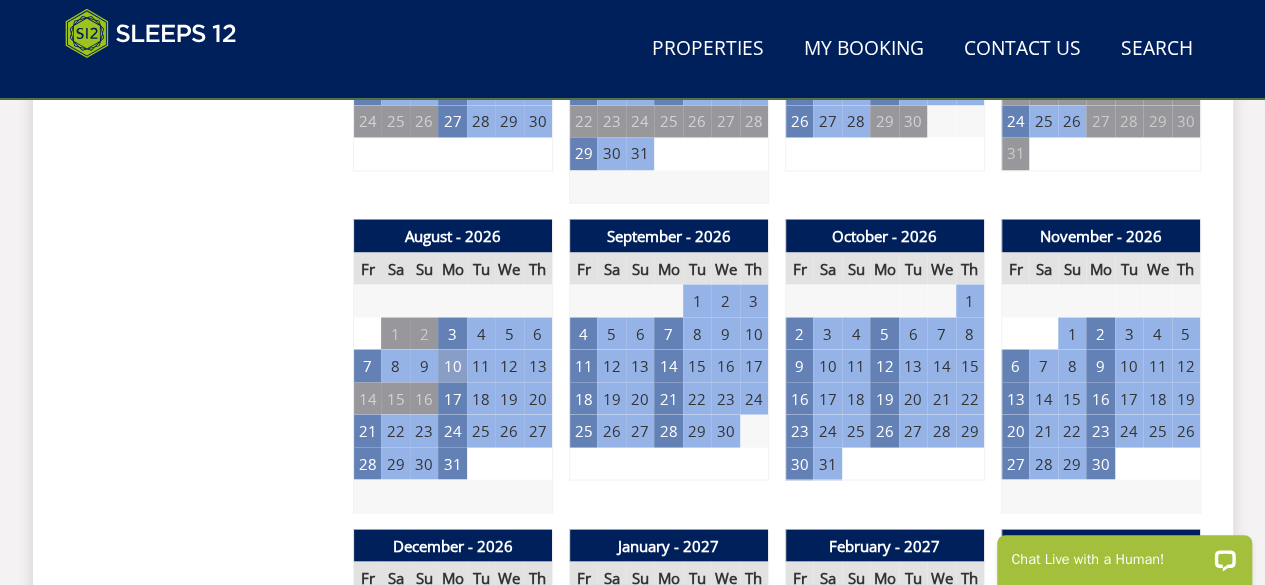 click on "10" at bounding box center (452, 365) 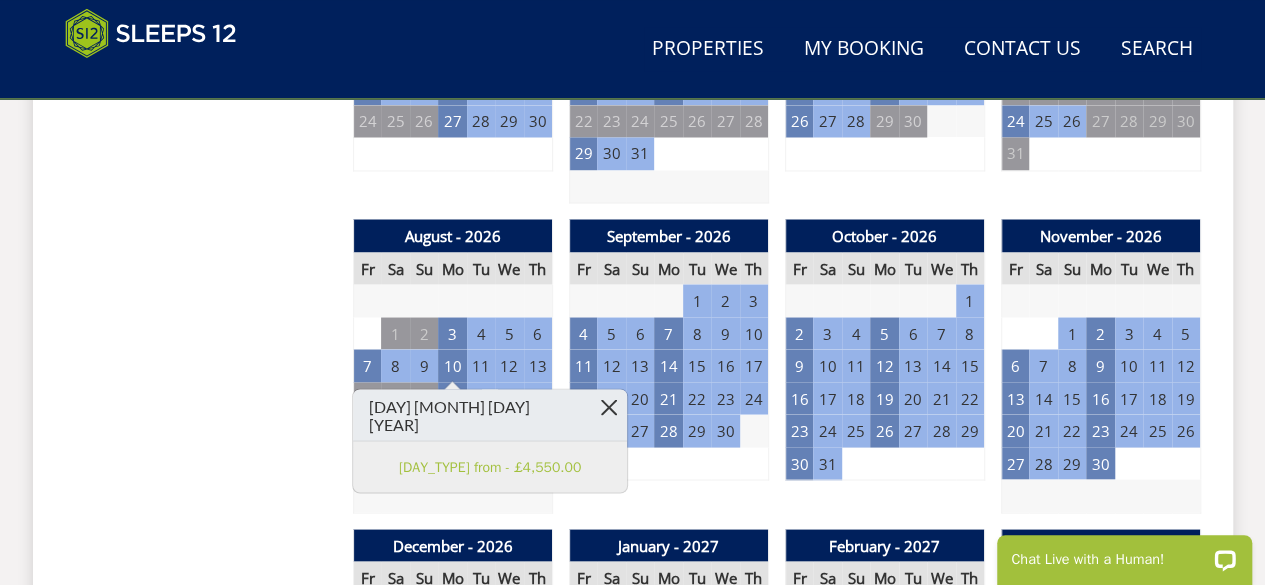 click at bounding box center [609, 406] 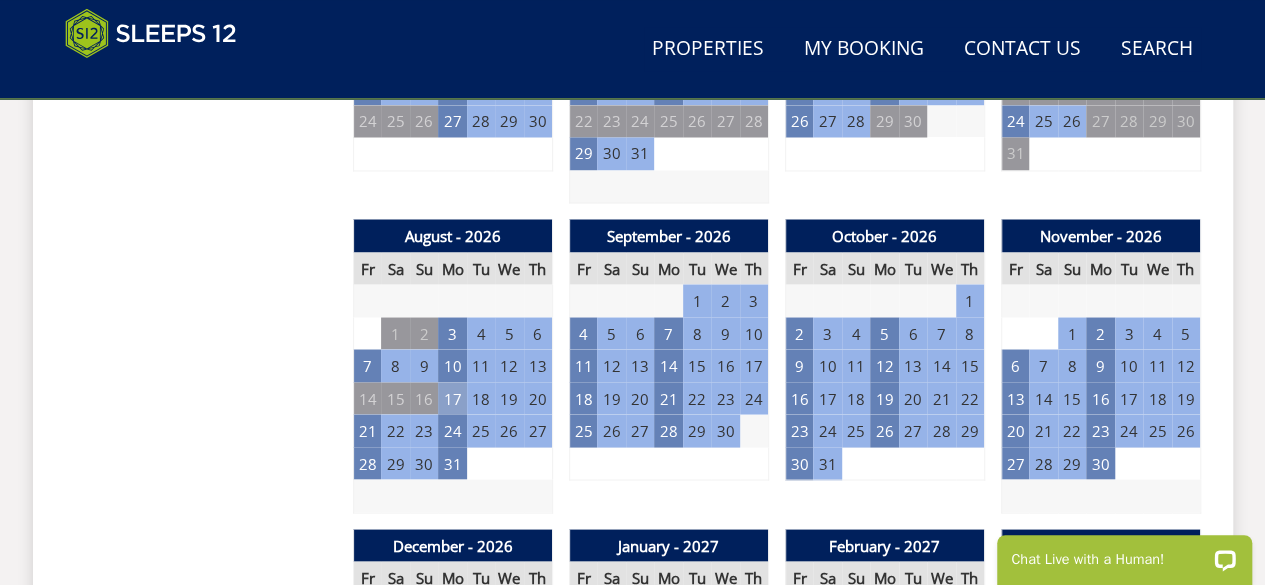 click on "17" at bounding box center (452, 398) 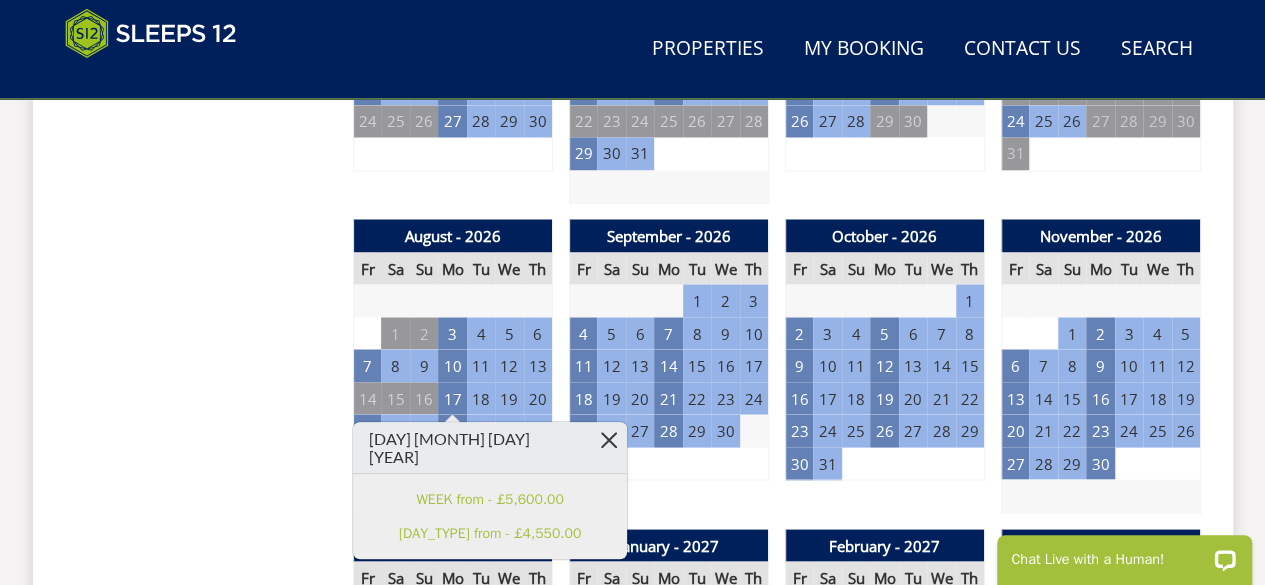 click at bounding box center [609, 439] 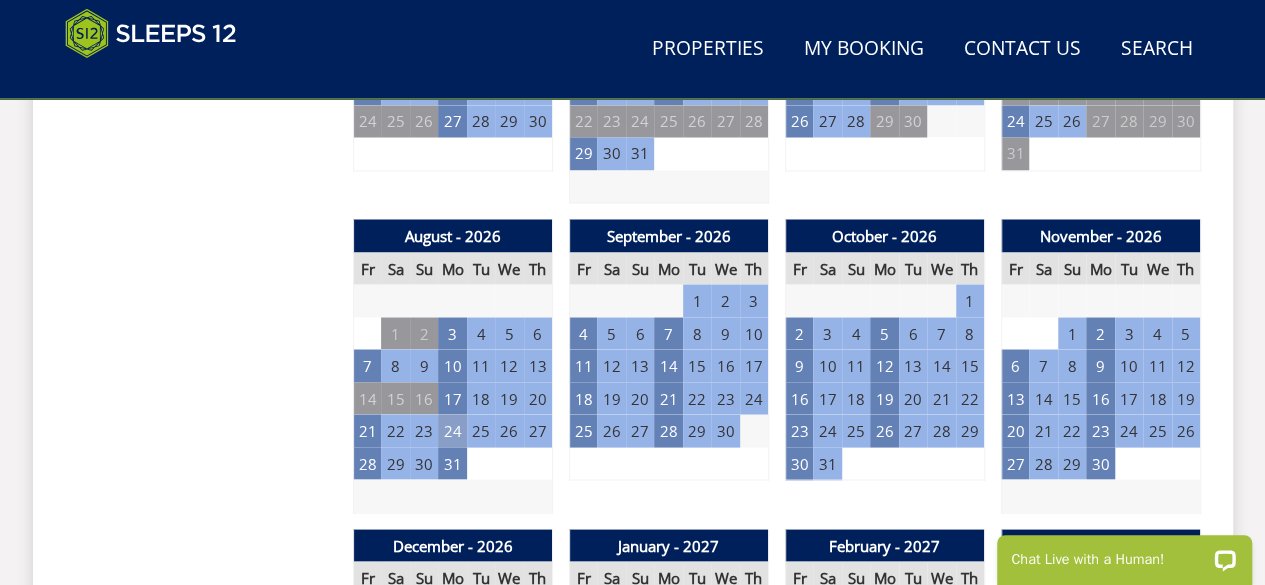 click on "24" at bounding box center [452, 430] 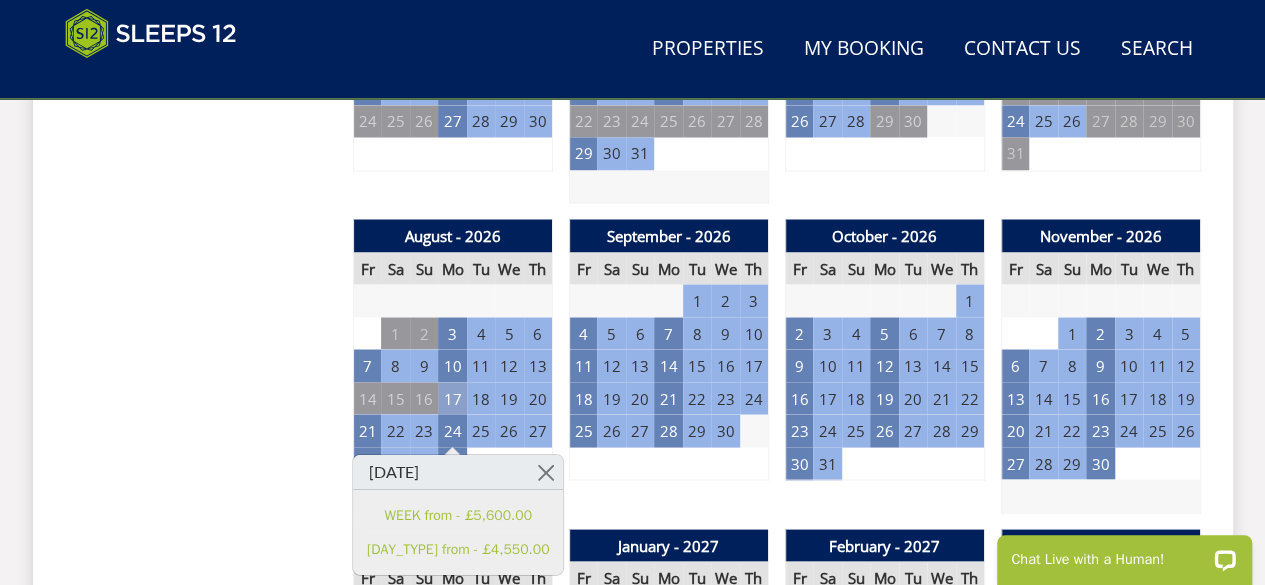 click on "17" at bounding box center (452, 398) 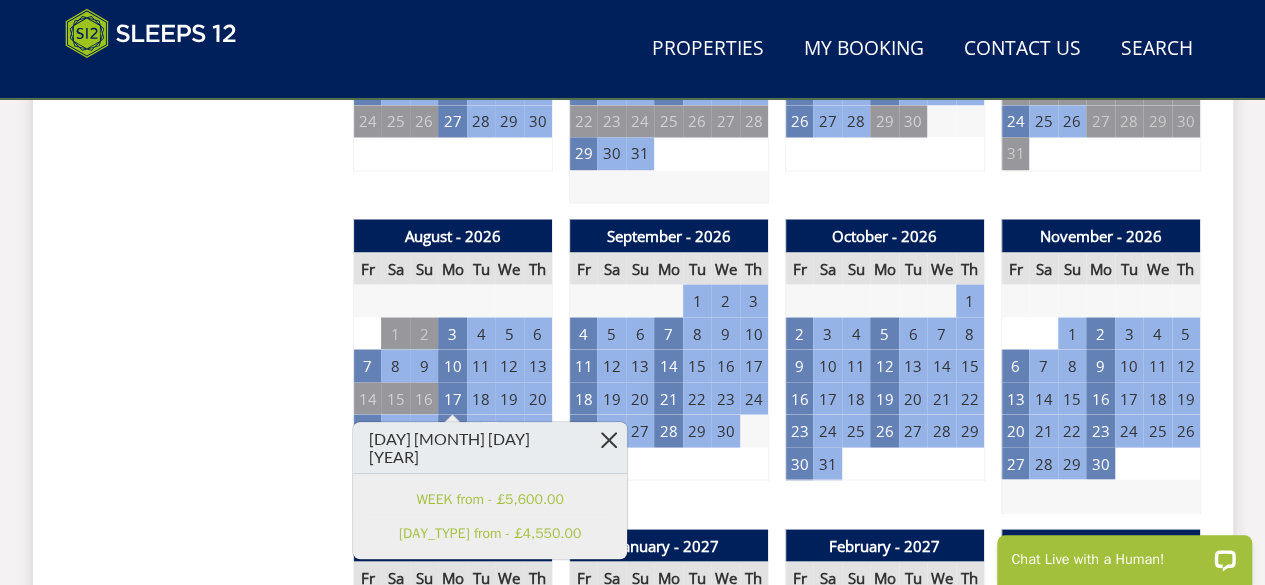click at bounding box center (609, 439) 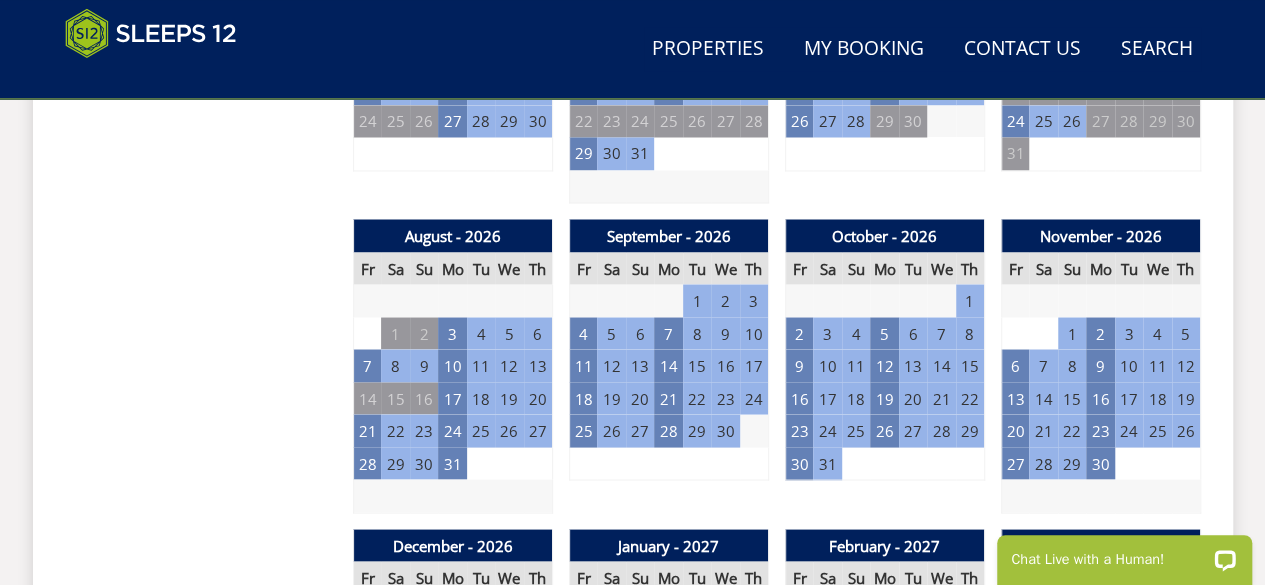 click on "27" at bounding box center (538, 430) 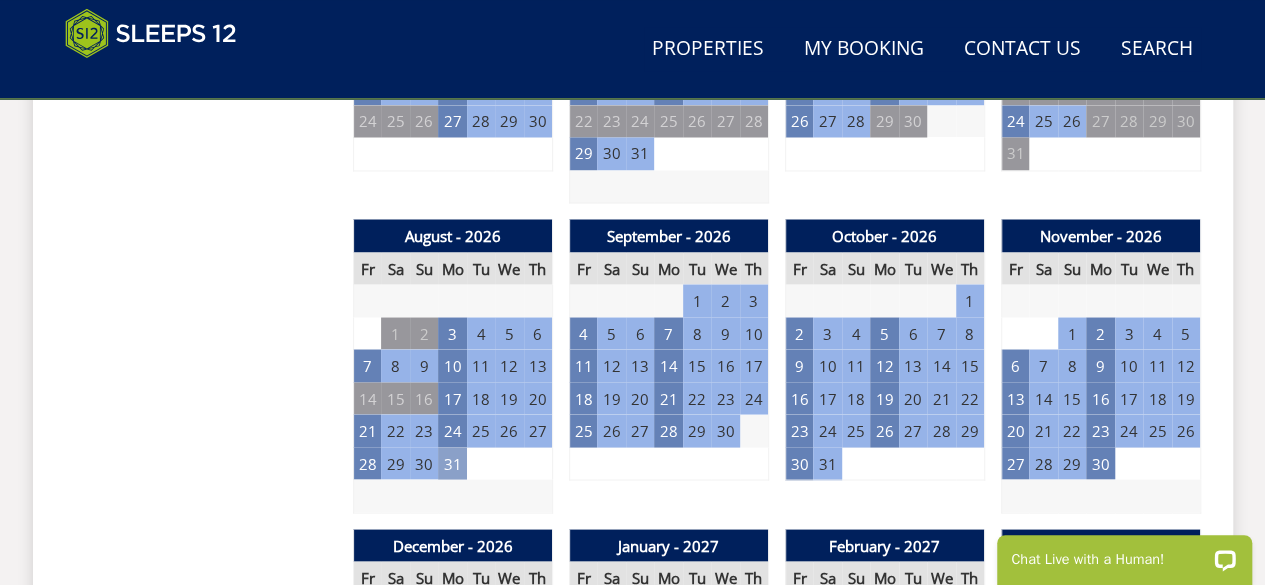 click on "31" at bounding box center [452, 463] 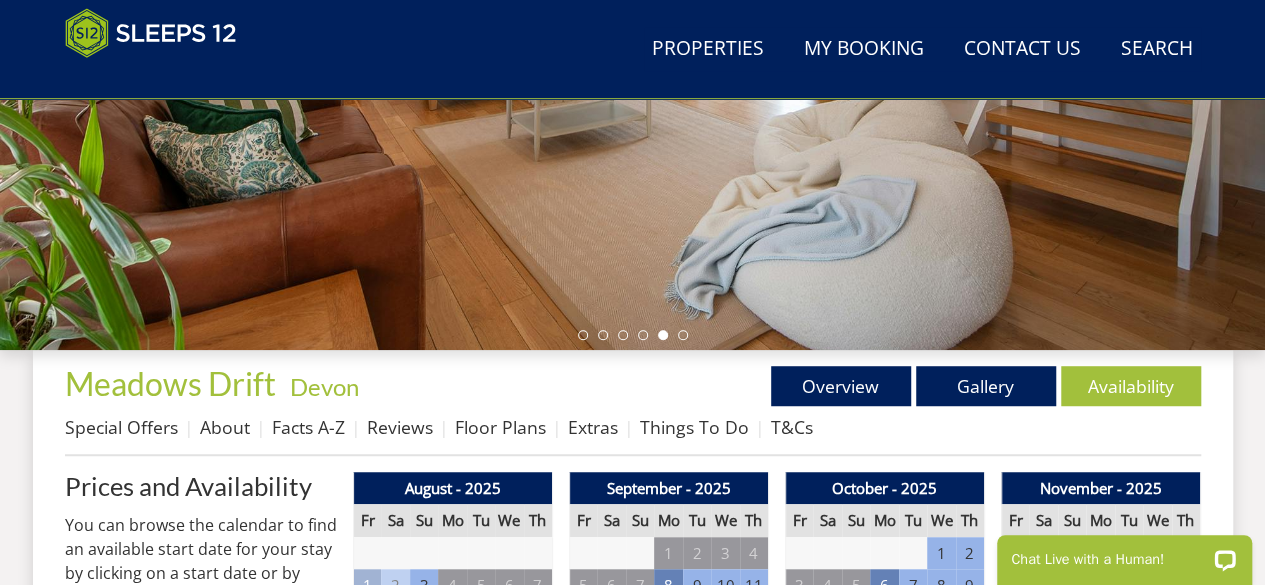scroll, scrollTop: 520, scrollLeft: 0, axis: vertical 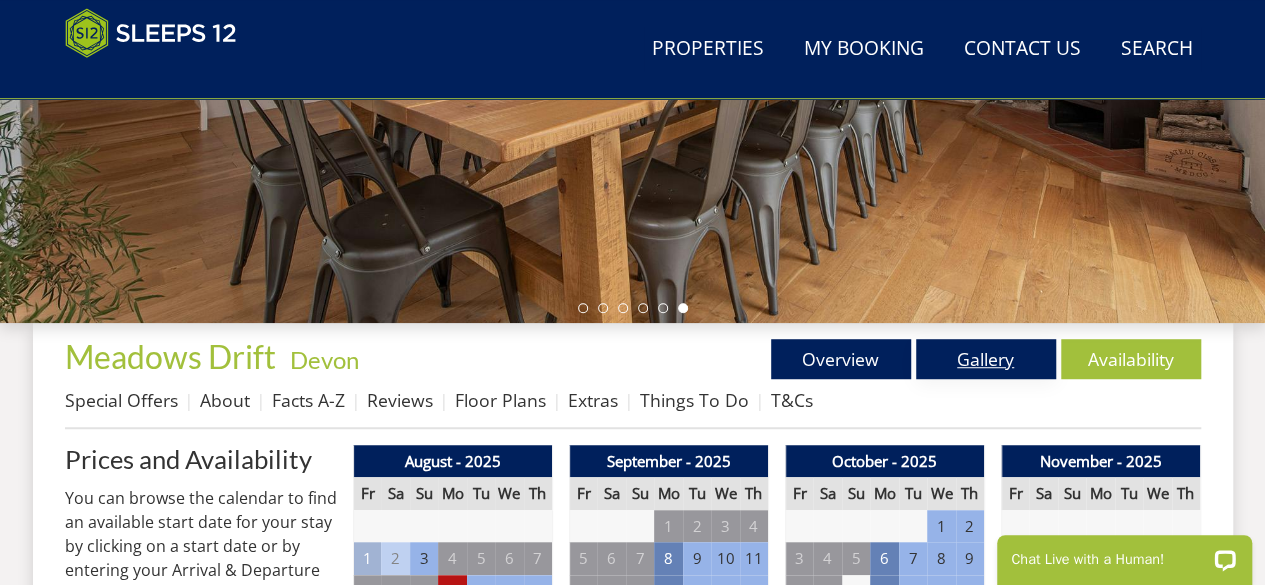 click on "Gallery" at bounding box center [986, 359] 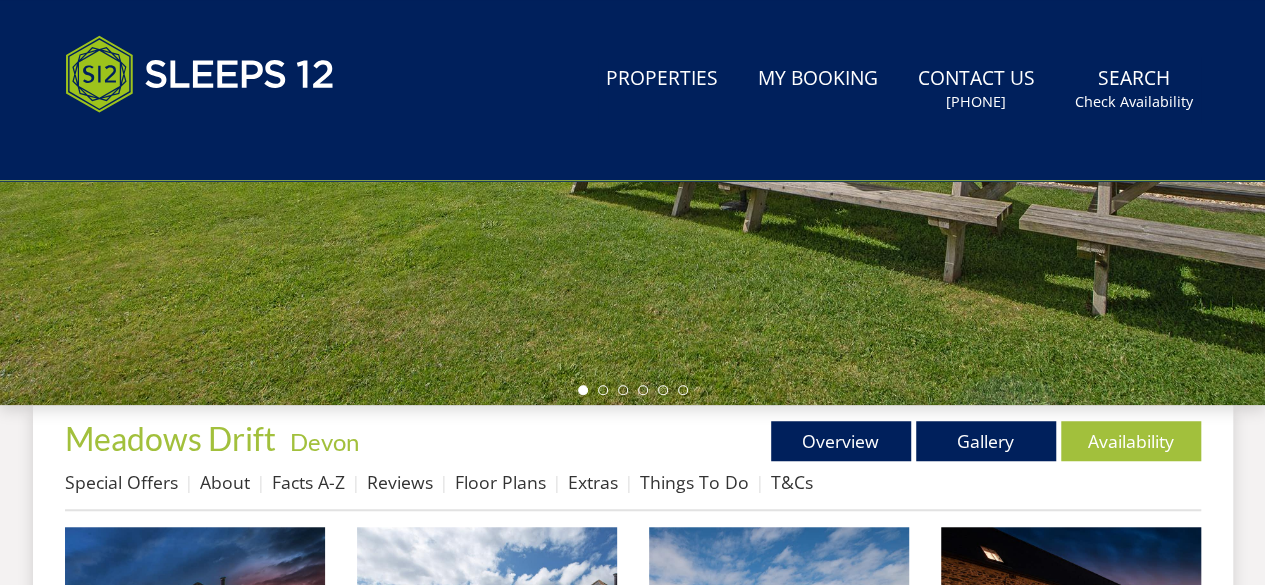 scroll, scrollTop: 0, scrollLeft: 0, axis: both 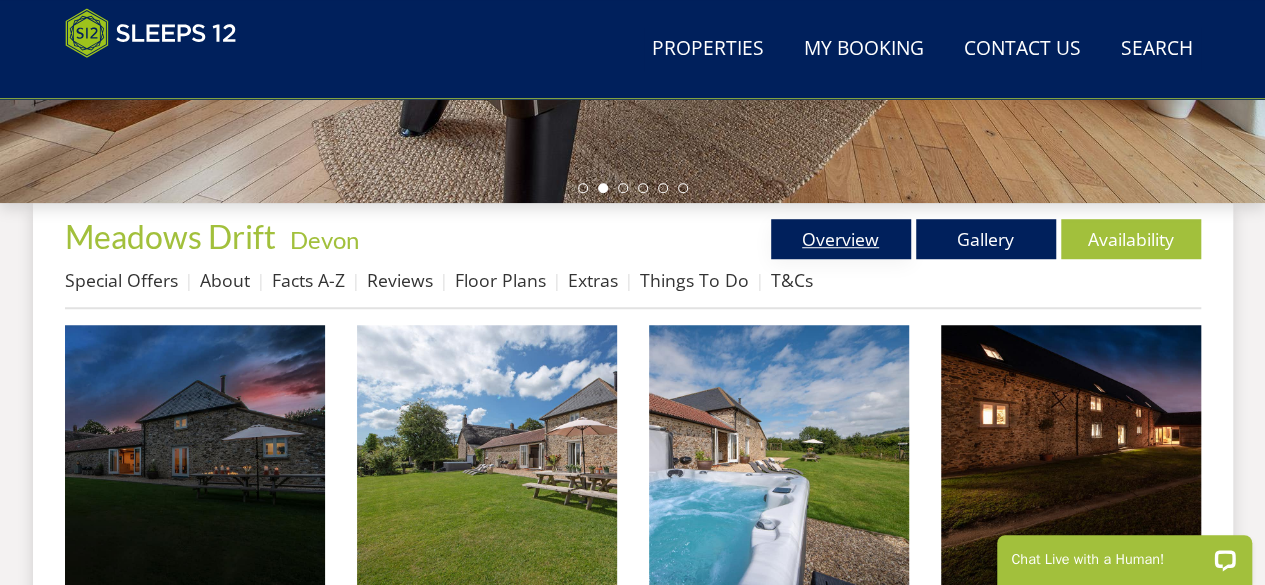 click on "Overview" at bounding box center [841, 239] 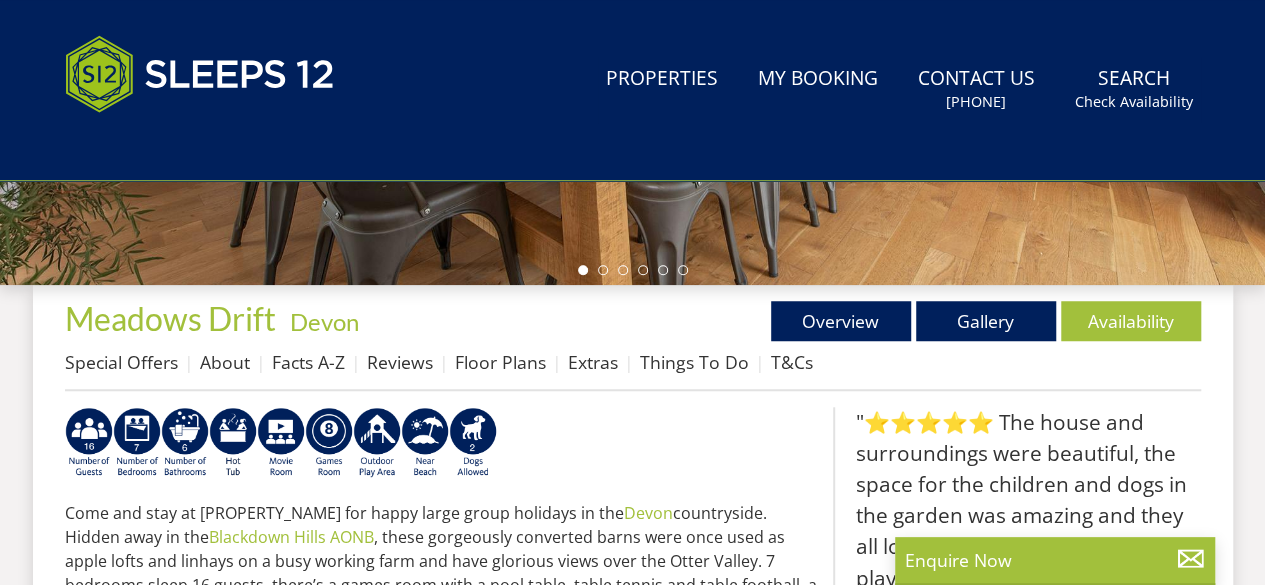 scroll, scrollTop: 0, scrollLeft: 0, axis: both 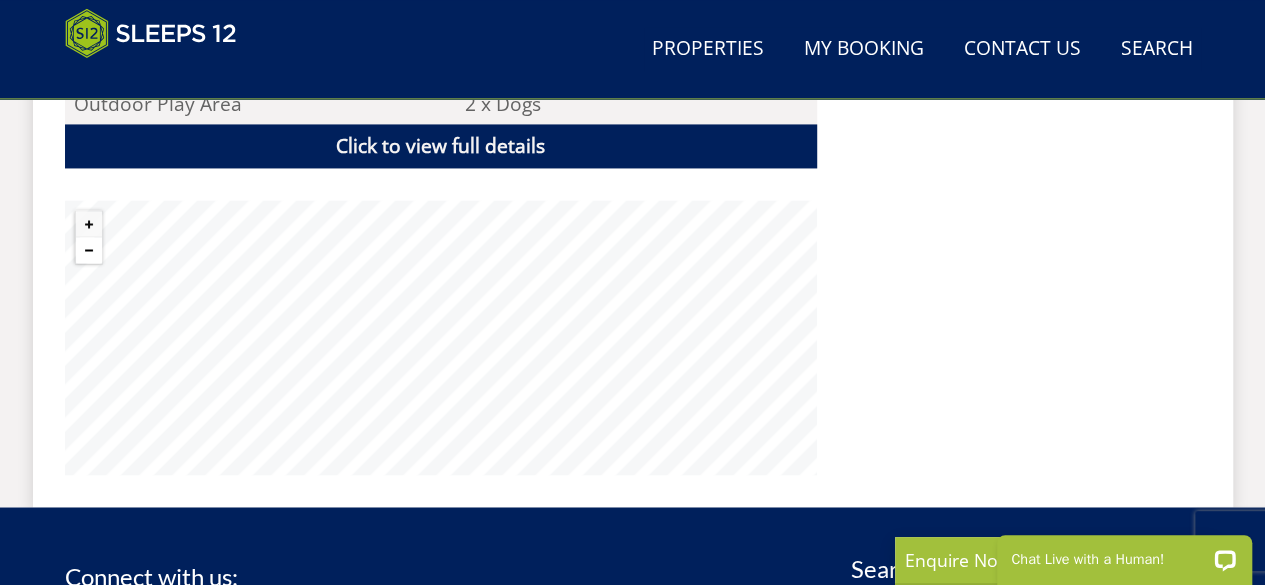 click at bounding box center (89, 250) 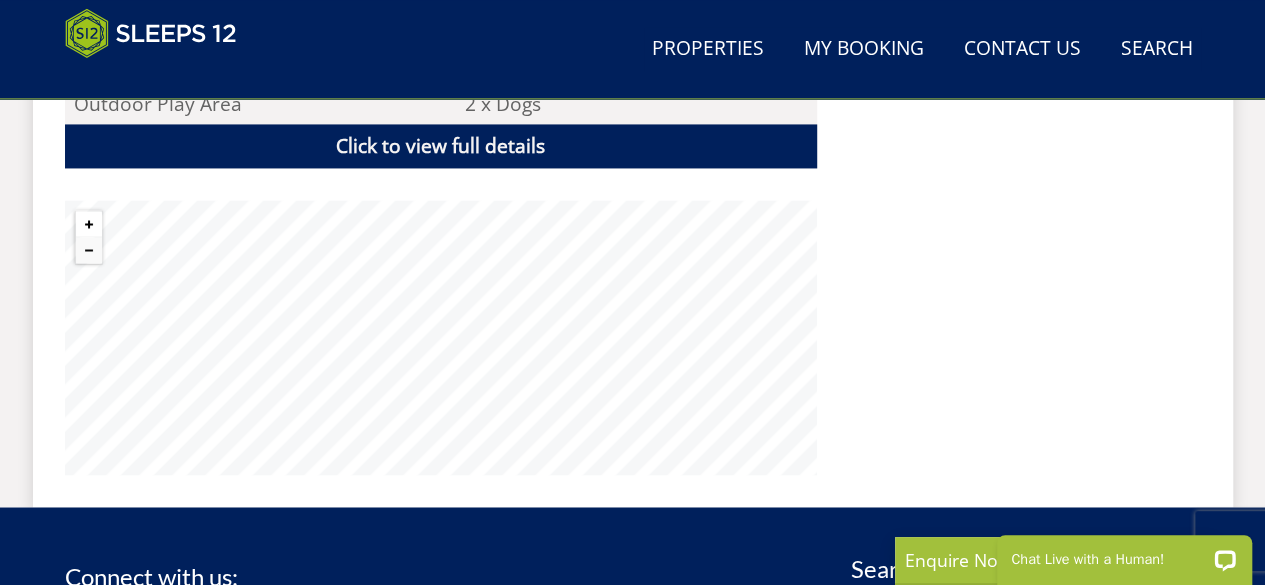 click at bounding box center (89, 224) 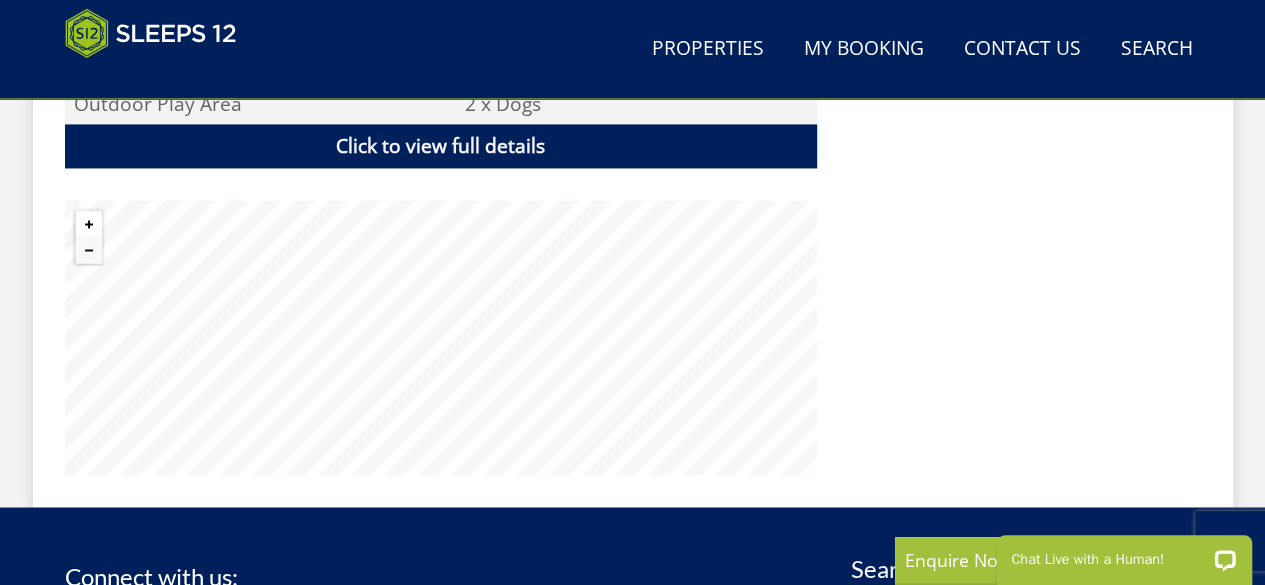 click at bounding box center [89, 224] 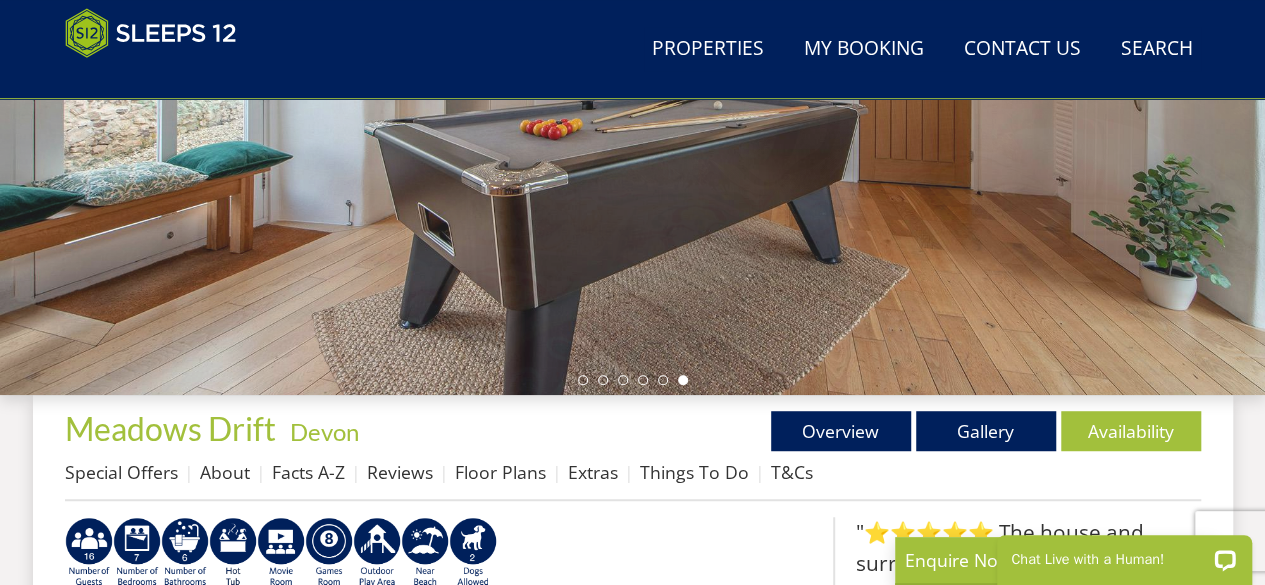 scroll, scrollTop: 584, scrollLeft: 0, axis: vertical 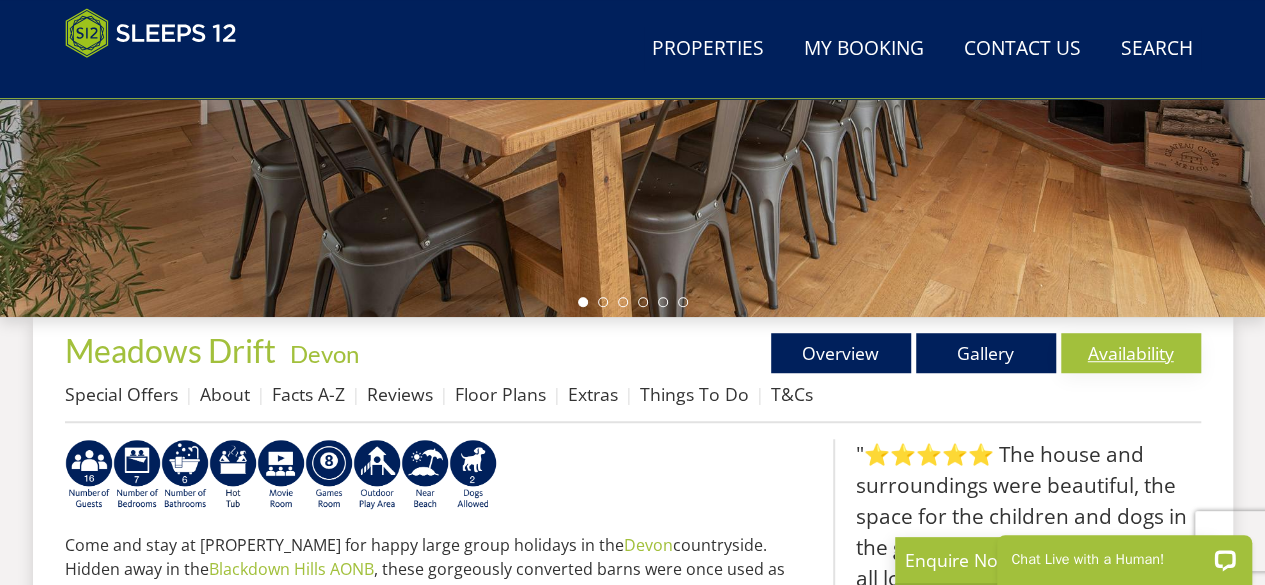 click on "Availability" at bounding box center [1131, 353] 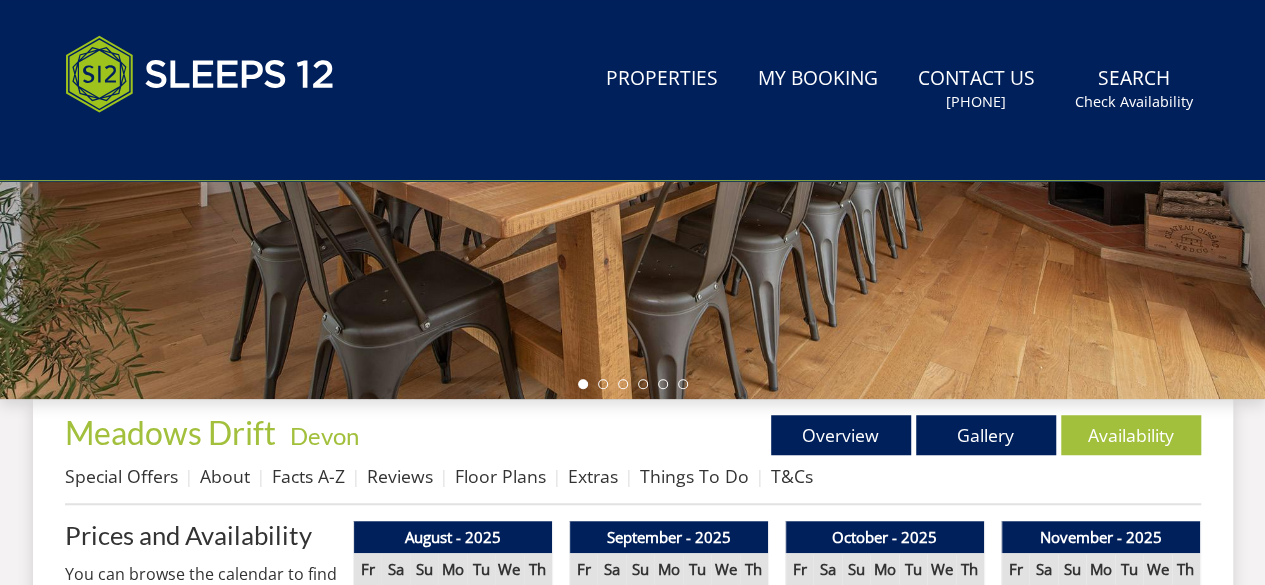 scroll, scrollTop: 0, scrollLeft: 0, axis: both 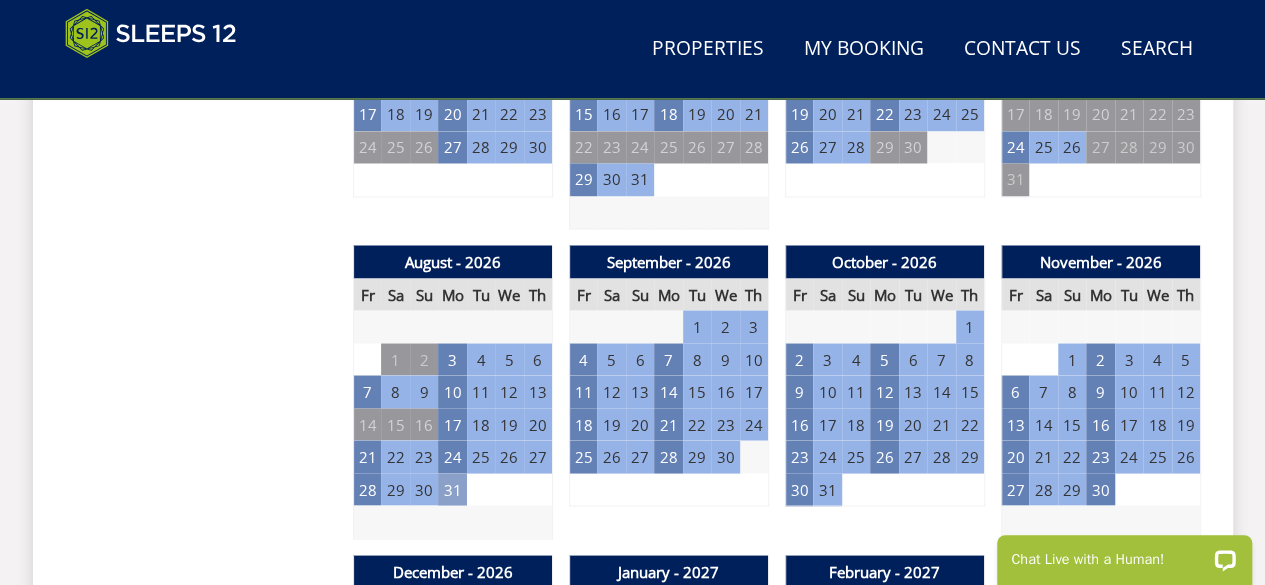 click on "31" at bounding box center (452, 489) 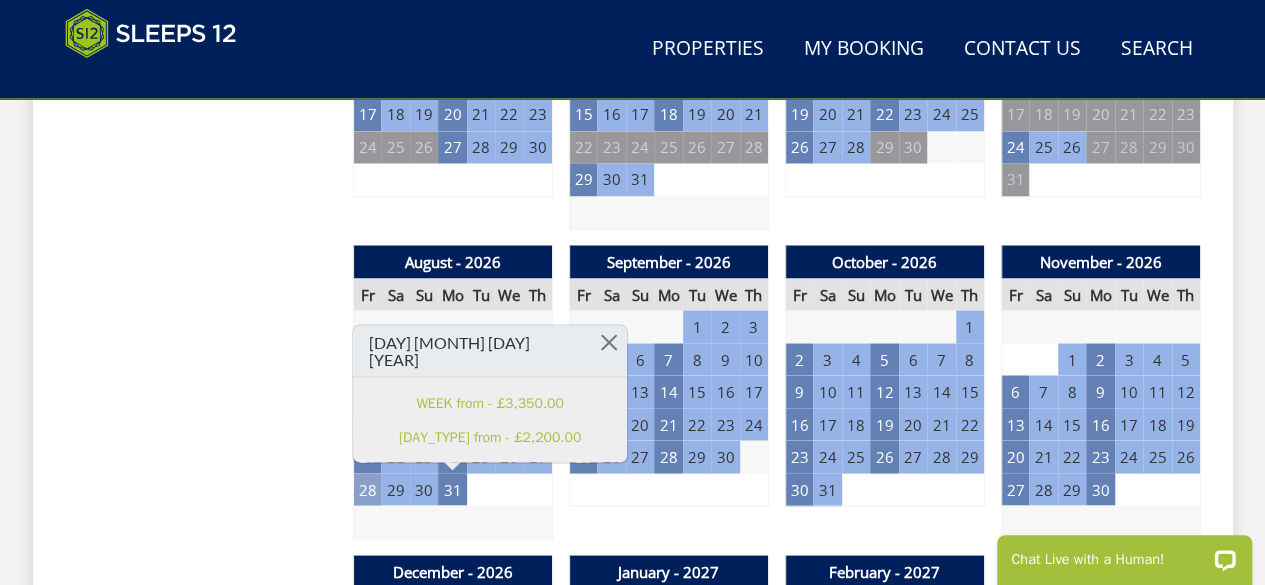 click on "28" at bounding box center (367, 489) 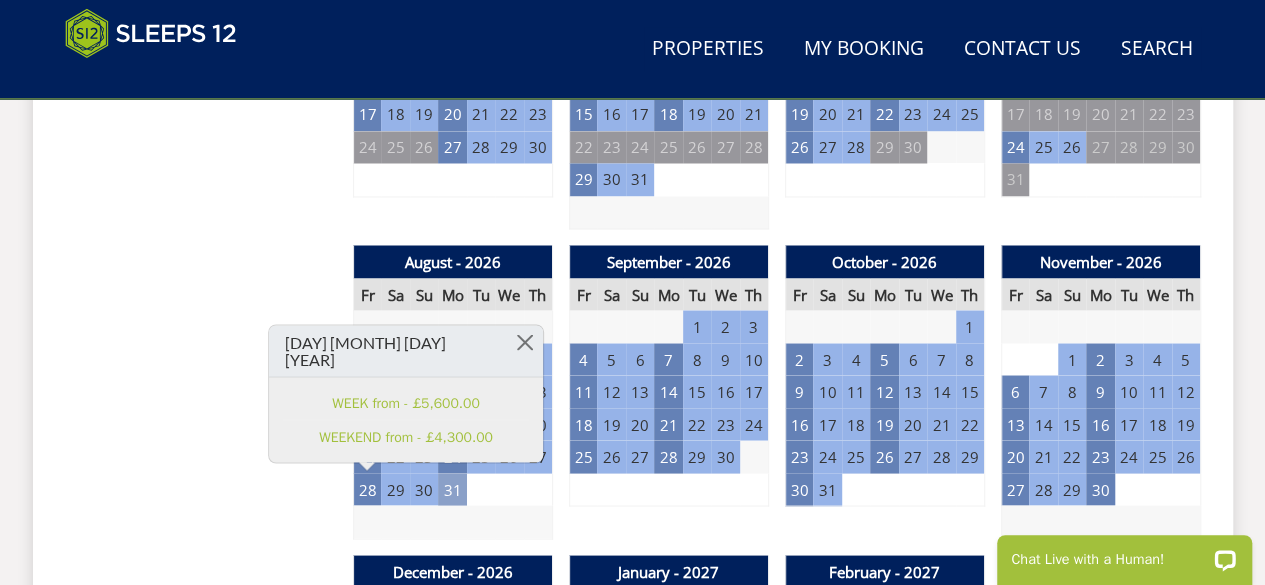 click on "31" at bounding box center [452, 489] 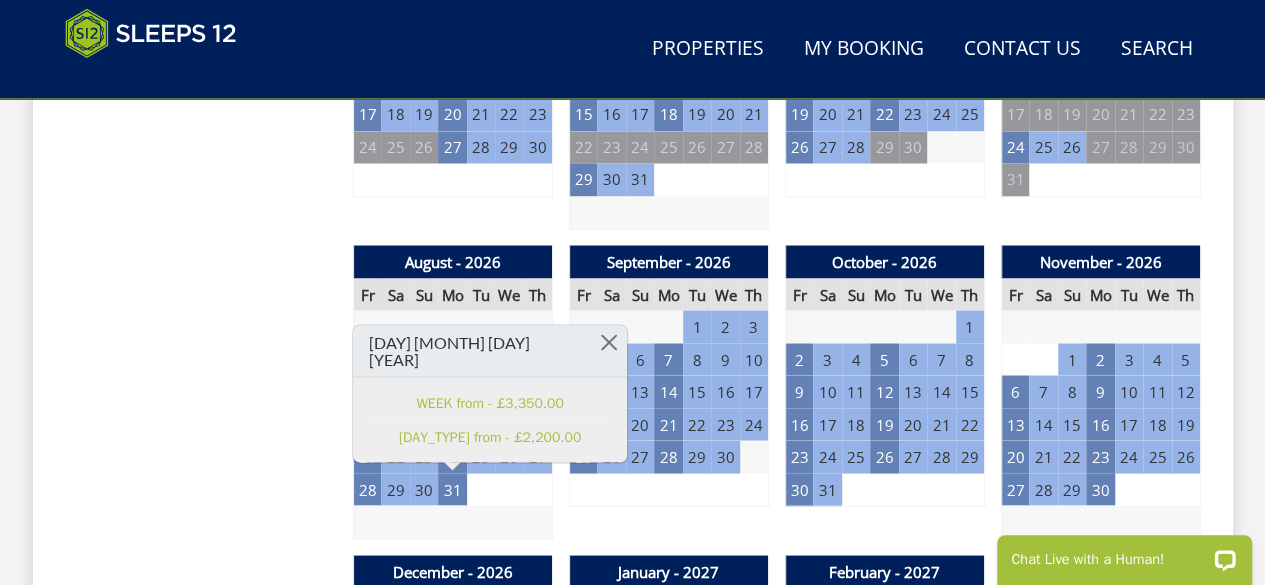 scroll, scrollTop: 48, scrollLeft: 0, axis: vertical 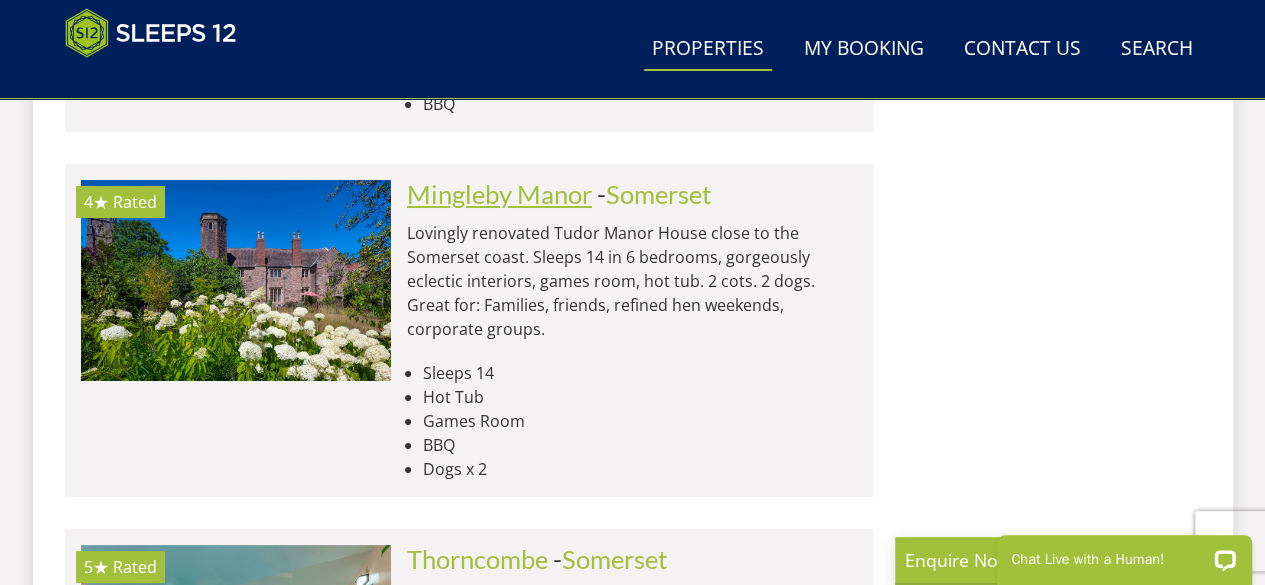 click on "Mingleby Manor" at bounding box center [499, 194] 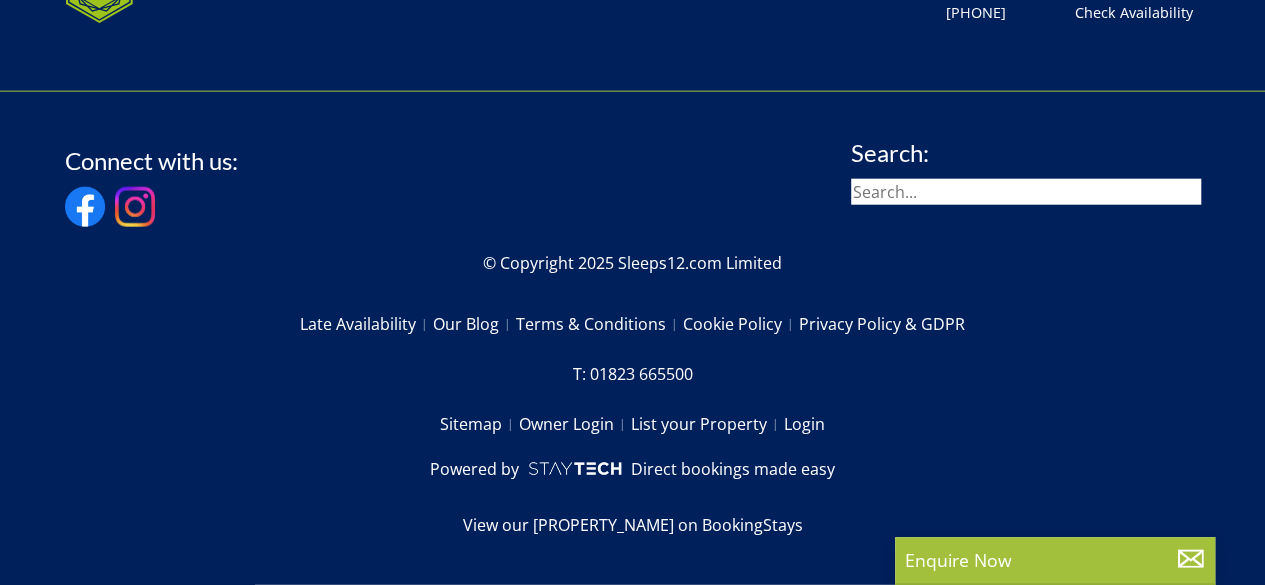scroll, scrollTop: 0, scrollLeft: 0, axis: both 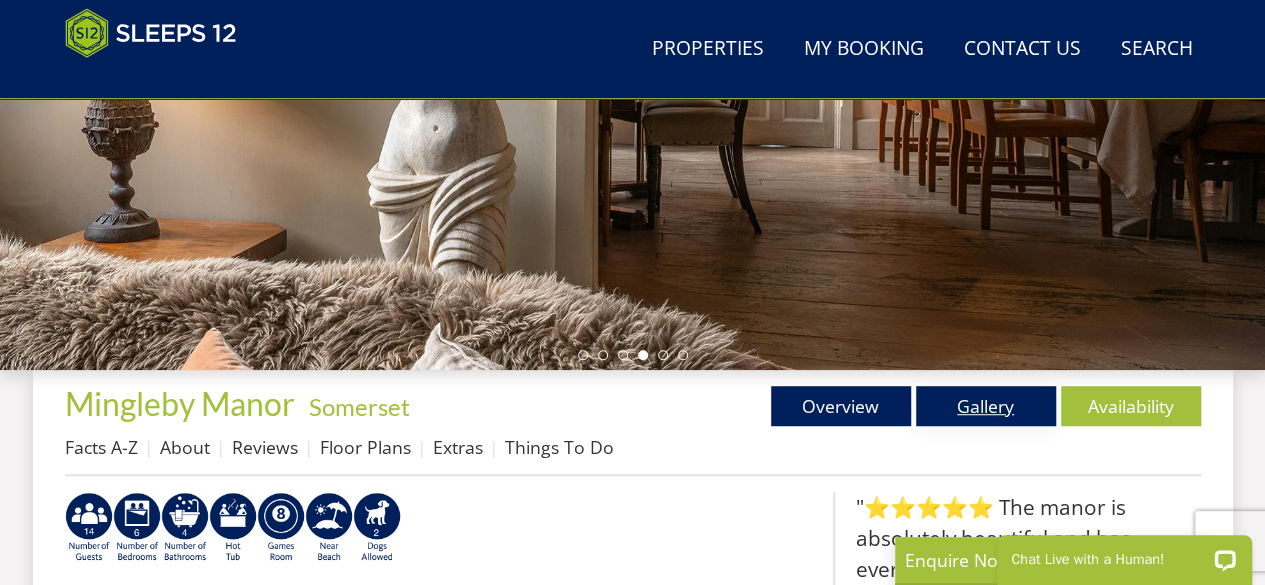 click on "Gallery" at bounding box center [986, 406] 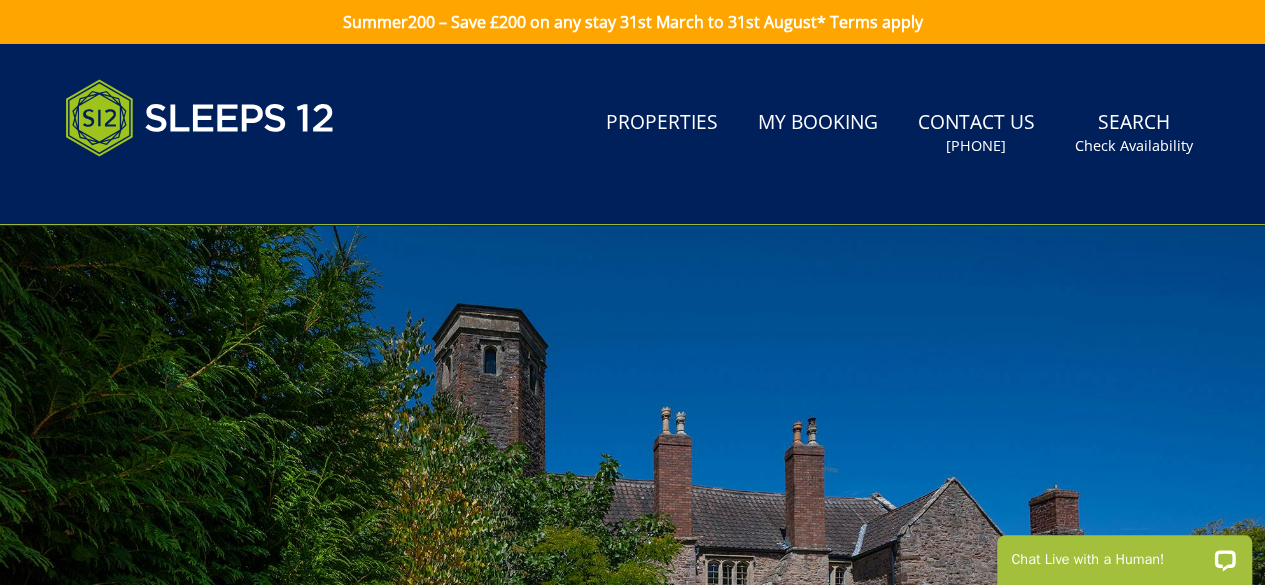 scroll, scrollTop: 0, scrollLeft: 0, axis: both 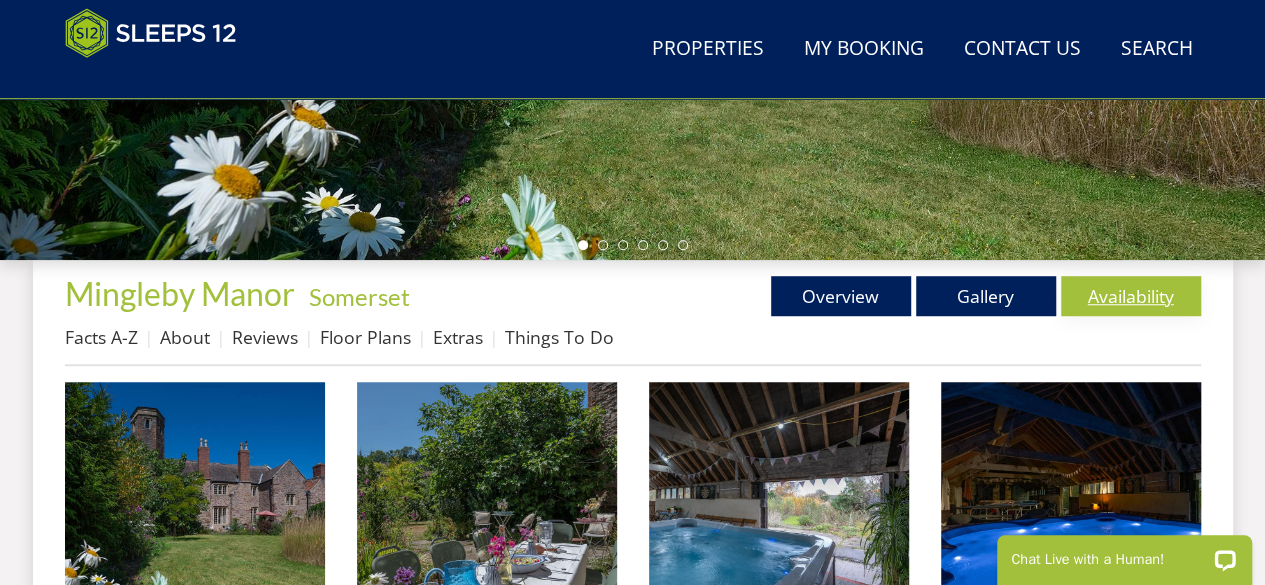click on "Availability" at bounding box center [1131, 296] 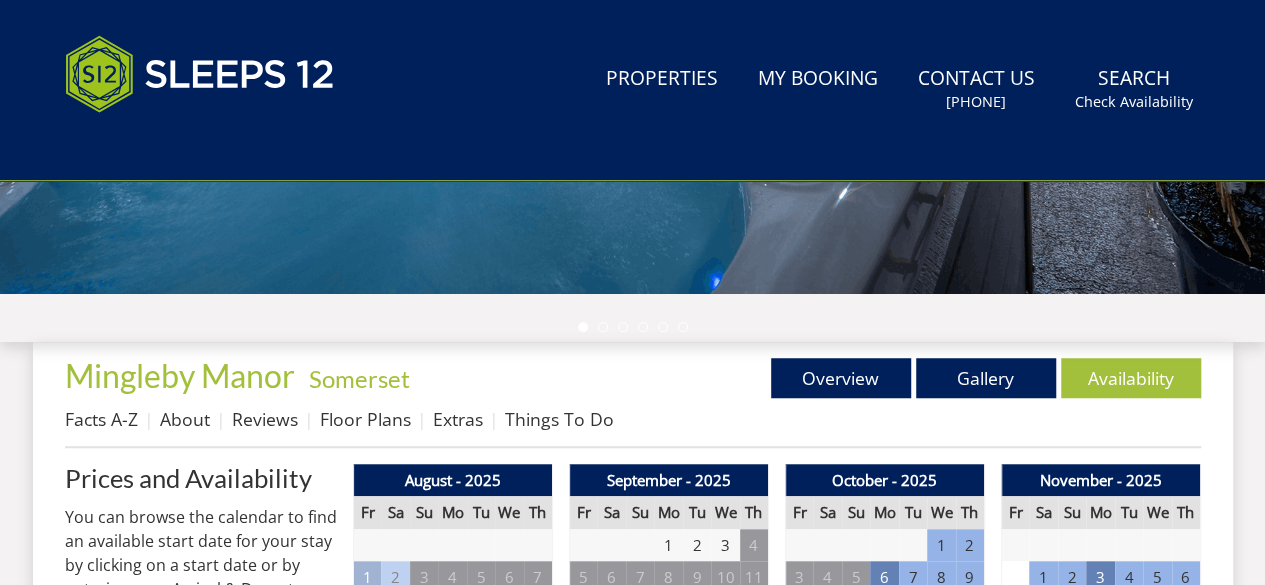 scroll, scrollTop: 0, scrollLeft: 0, axis: both 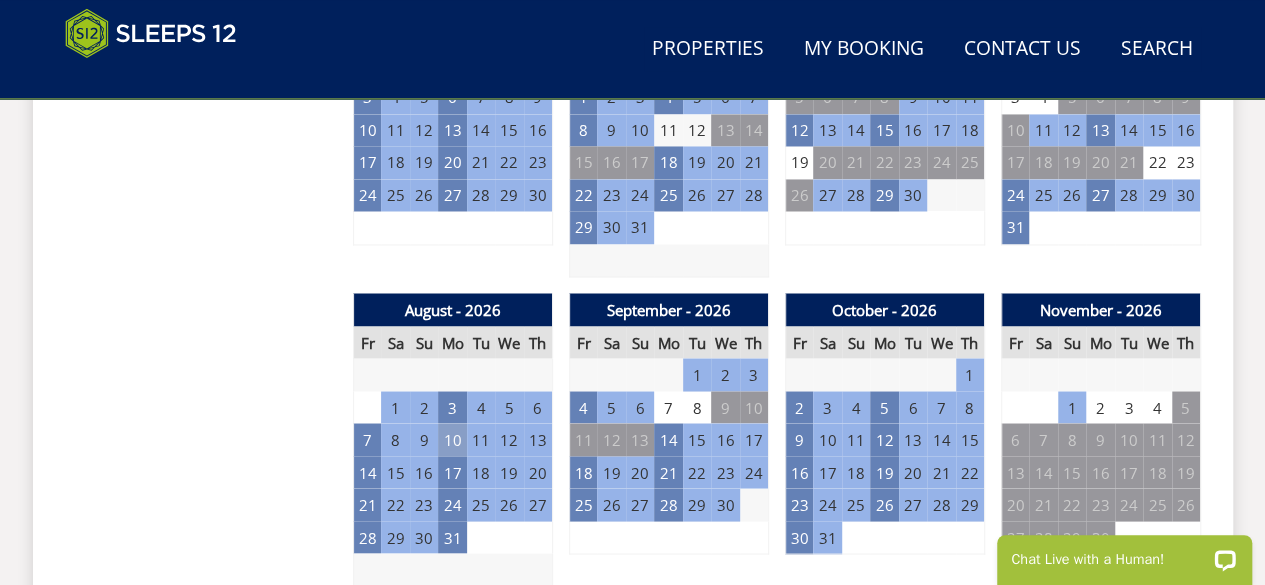 click on "10" at bounding box center [452, 439] 